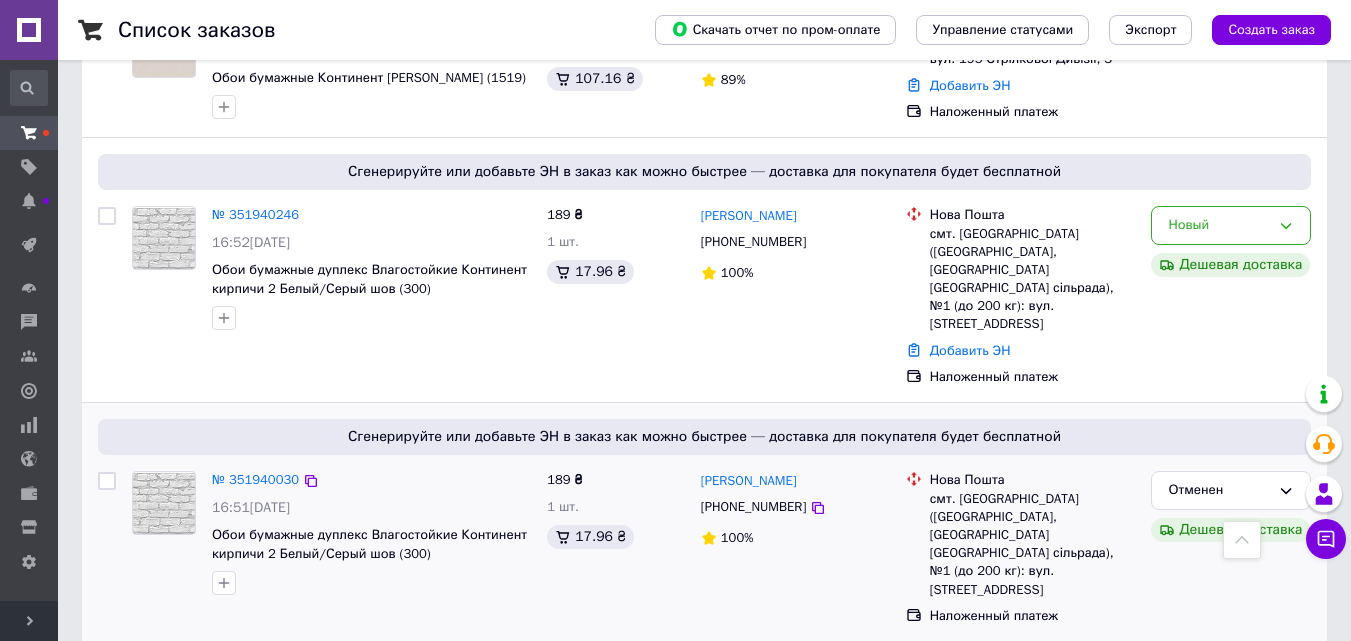 scroll, scrollTop: 800, scrollLeft: 0, axis: vertical 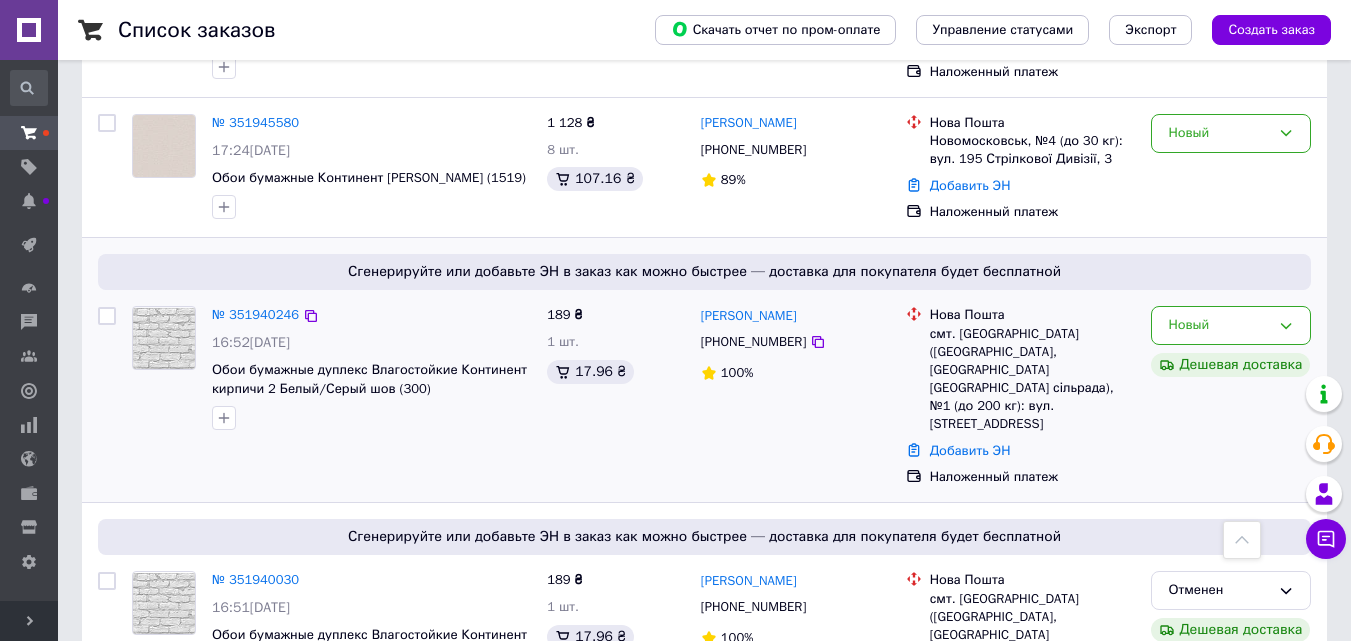 click on "Новый" at bounding box center [1219, 325] 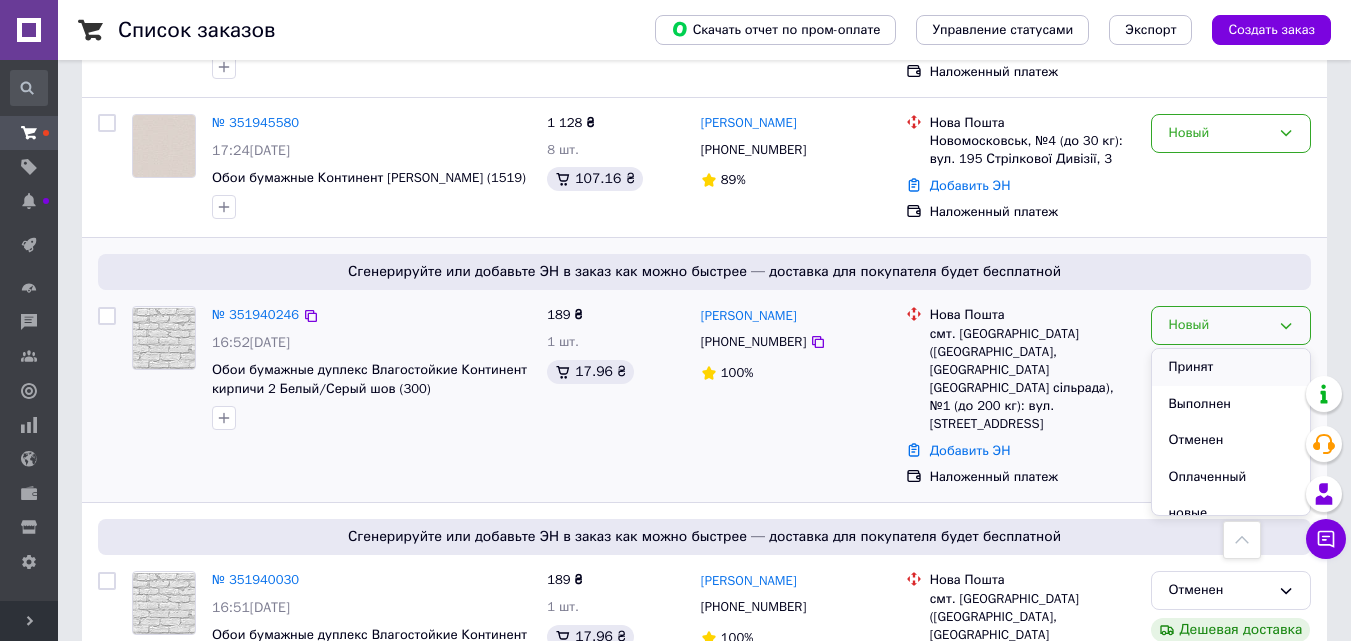 click on "Принят" at bounding box center [1231, 367] 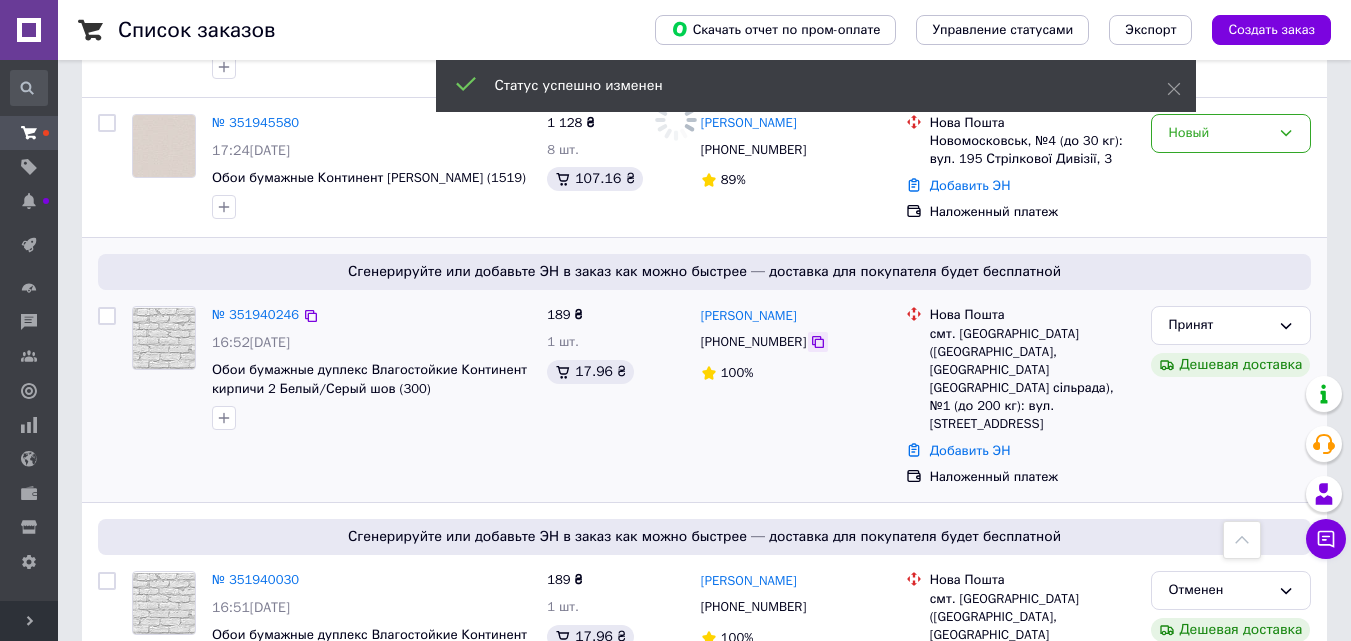 click 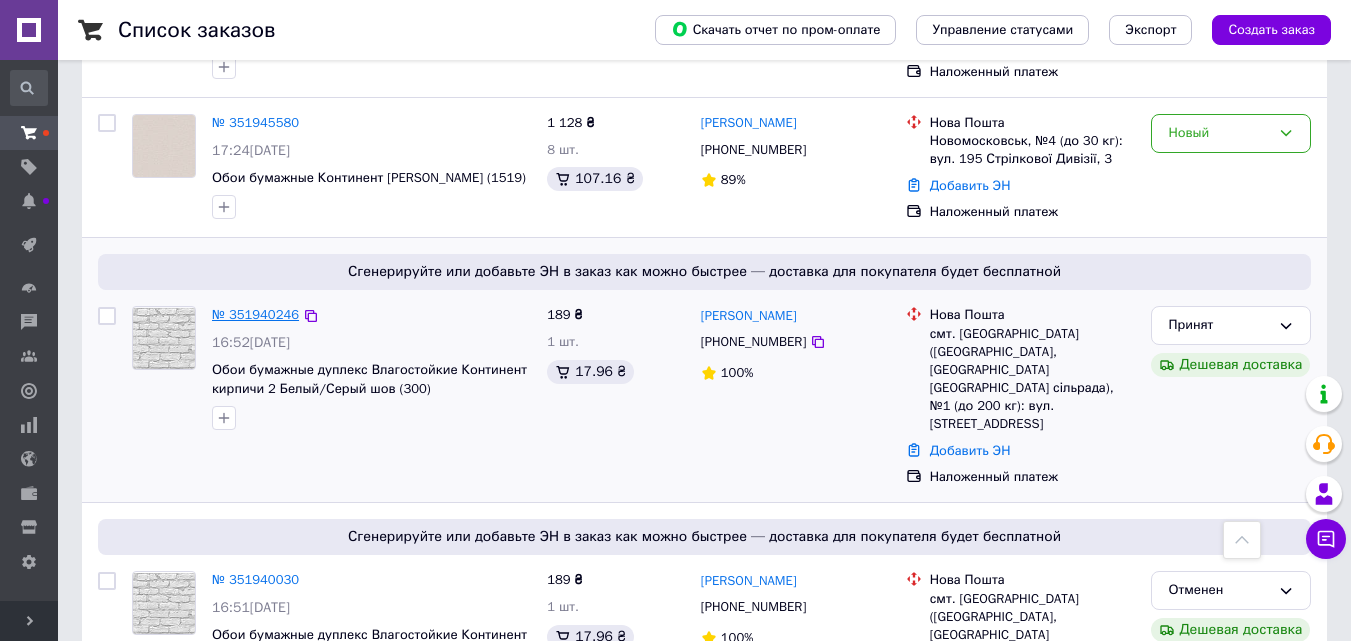 click on "№ 351940246" at bounding box center (255, 314) 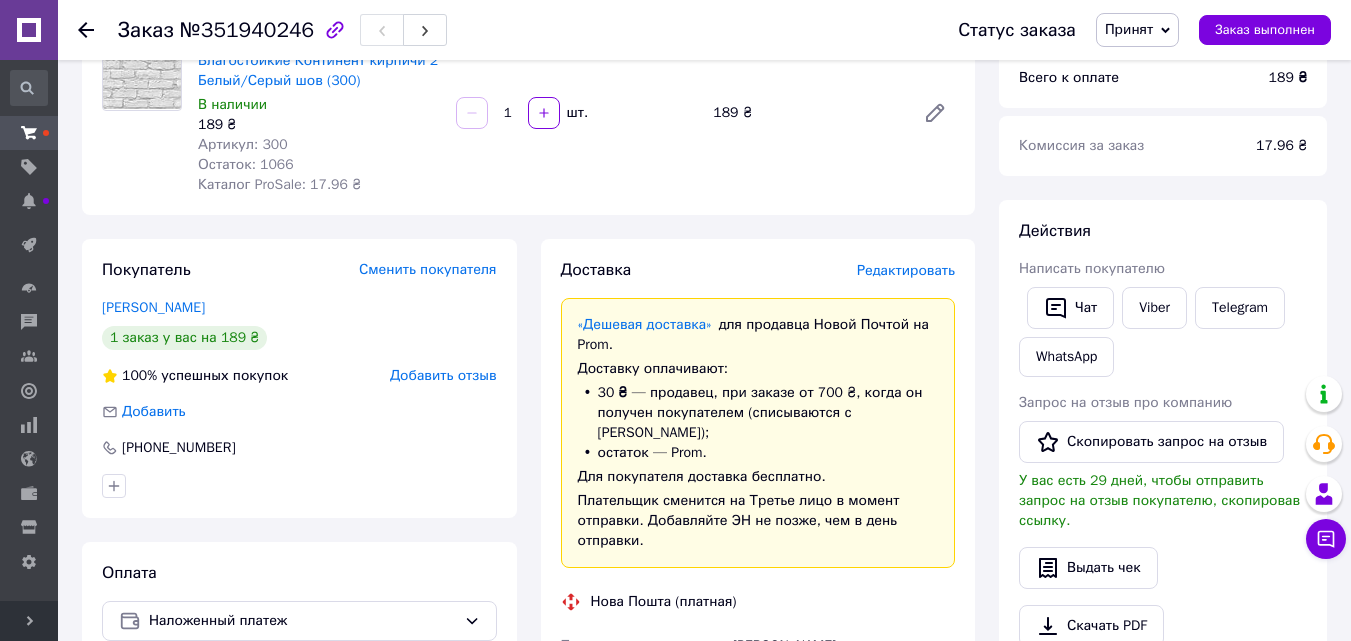 scroll, scrollTop: 100, scrollLeft: 0, axis: vertical 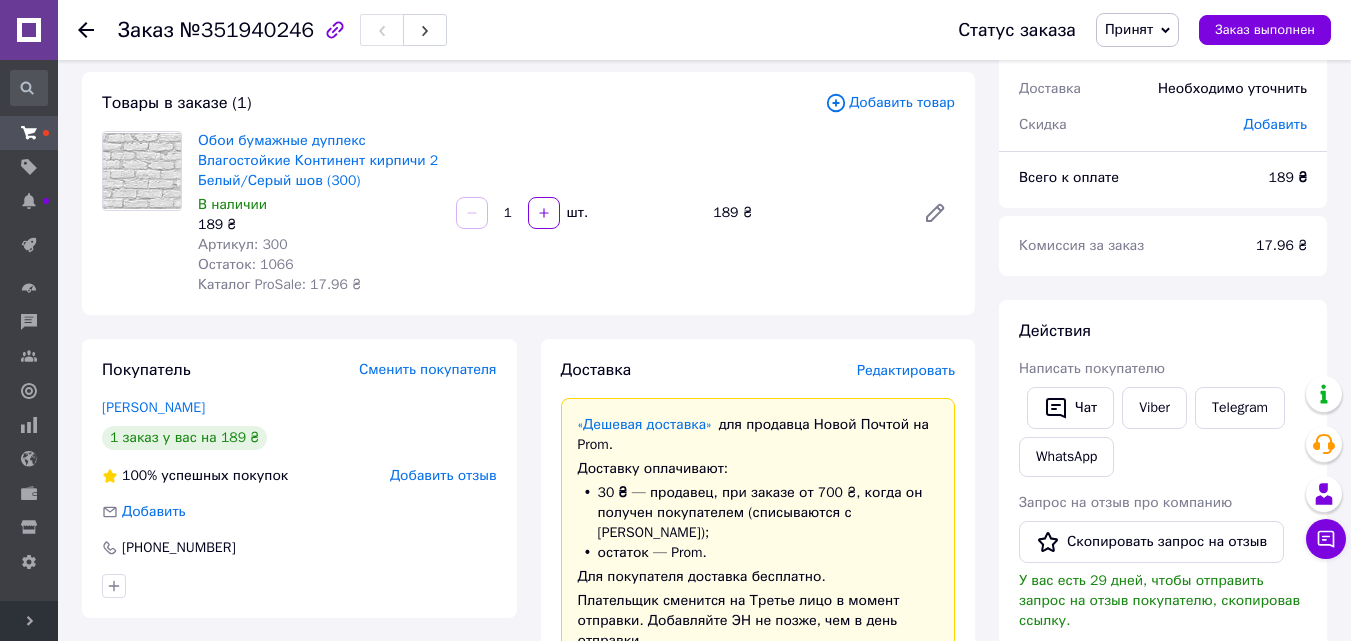 click 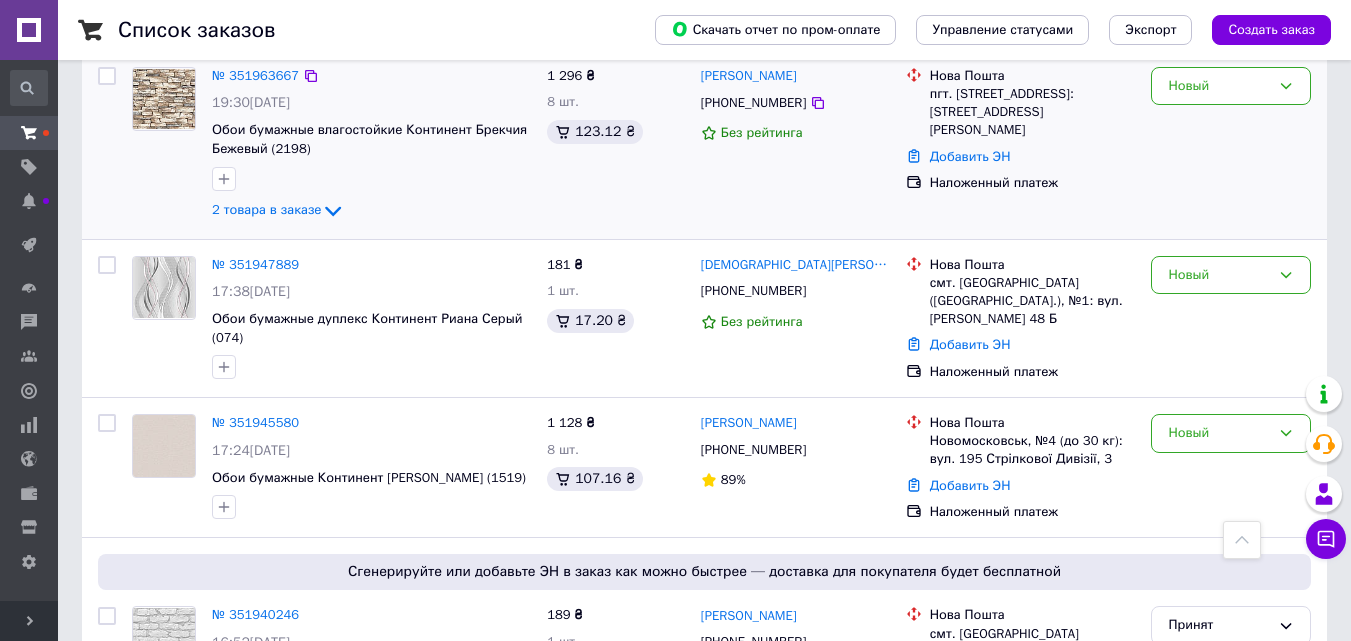 scroll, scrollTop: 600, scrollLeft: 0, axis: vertical 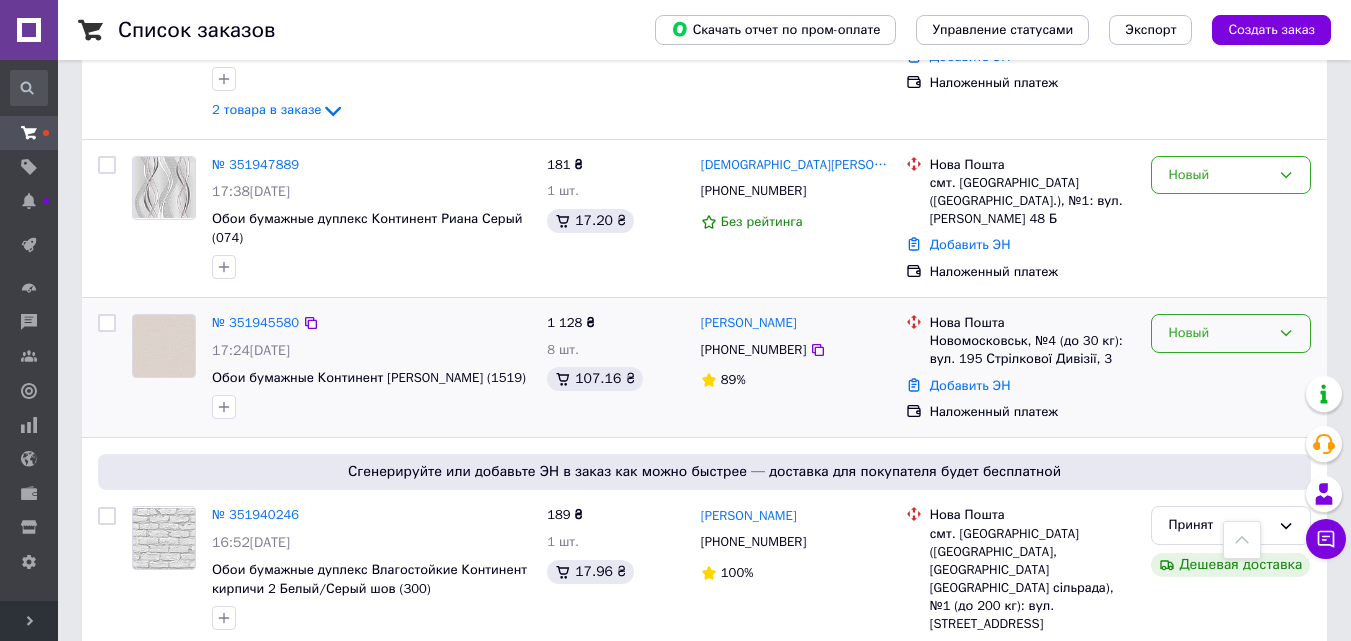click 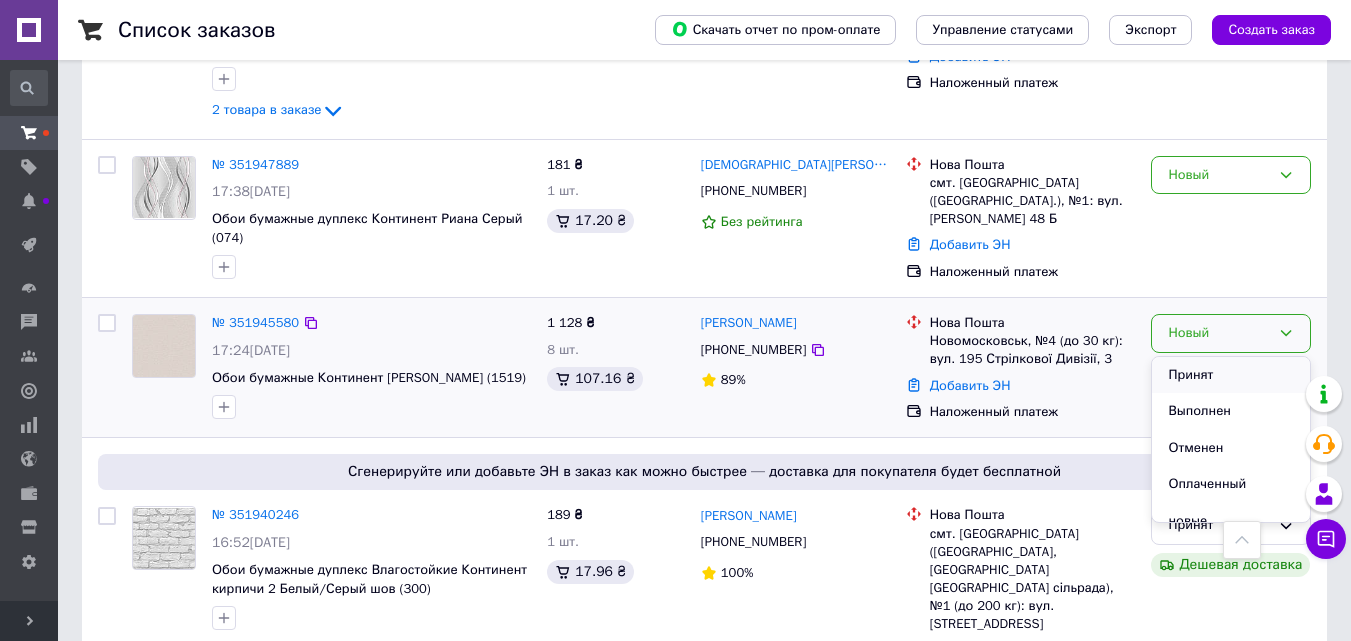 click on "Принят" at bounding box center (1231, 375) 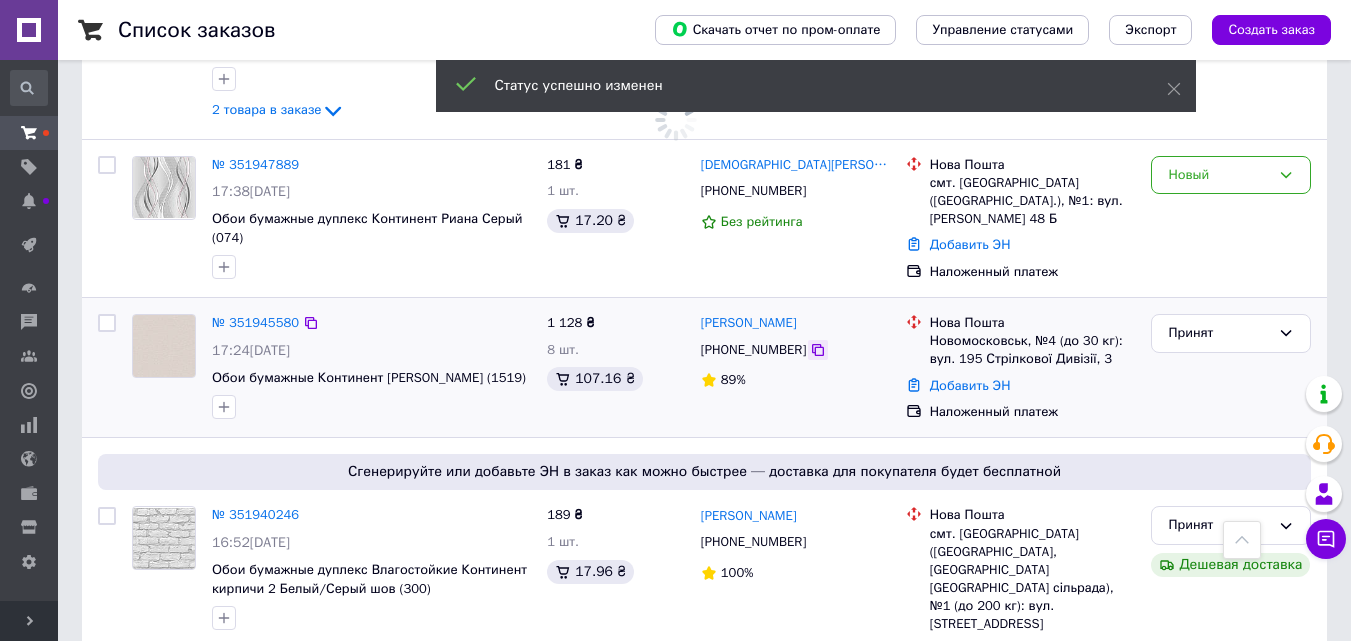 click 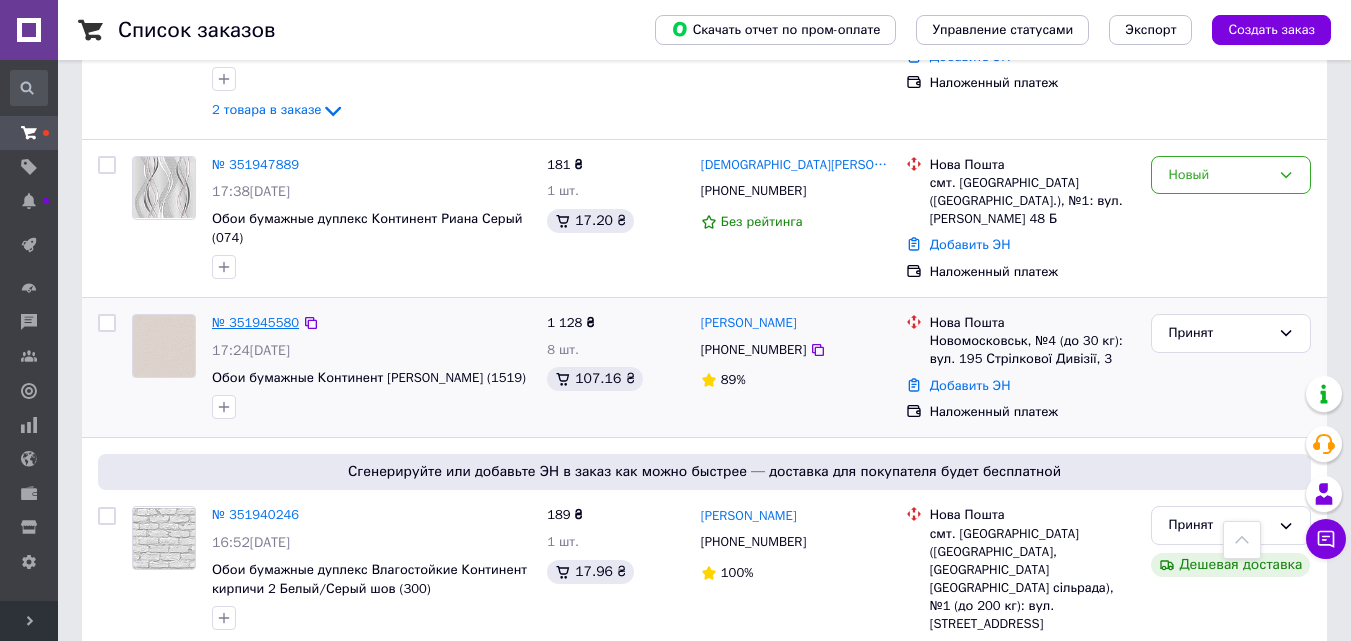 click on "№ 351945580" at bounding box center [255, 322] 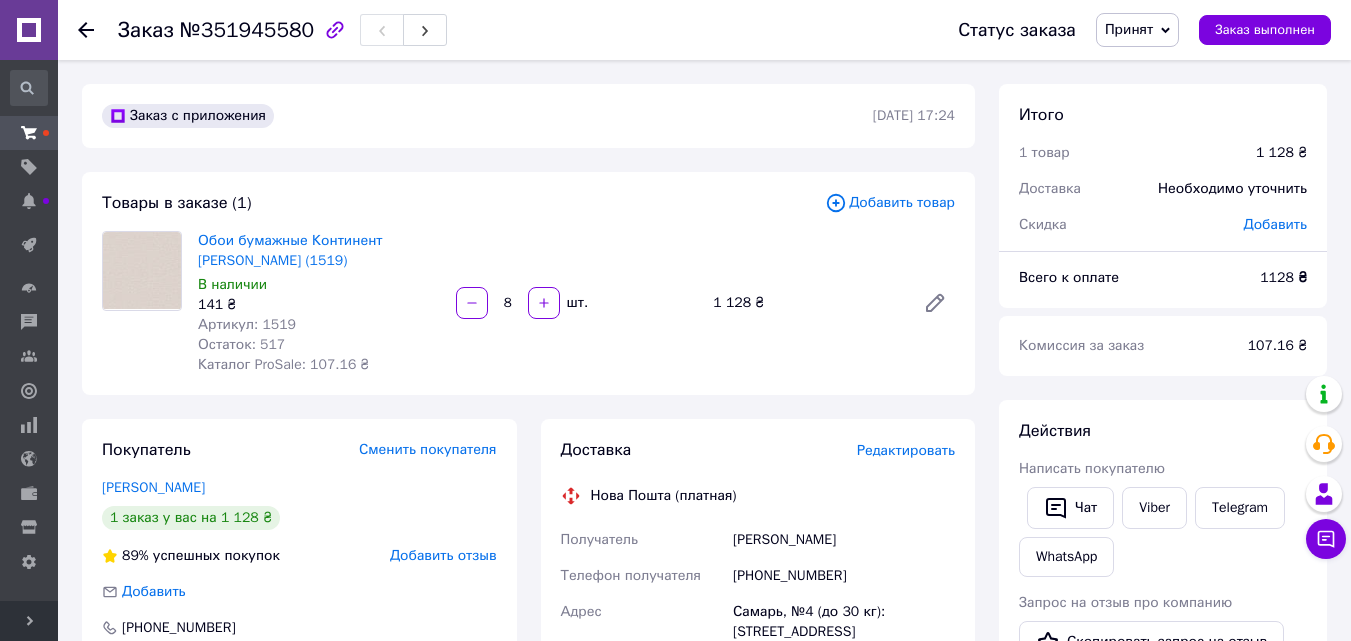 scroll, scrollTop: 100, scrollLeft: 0, axis: vertical 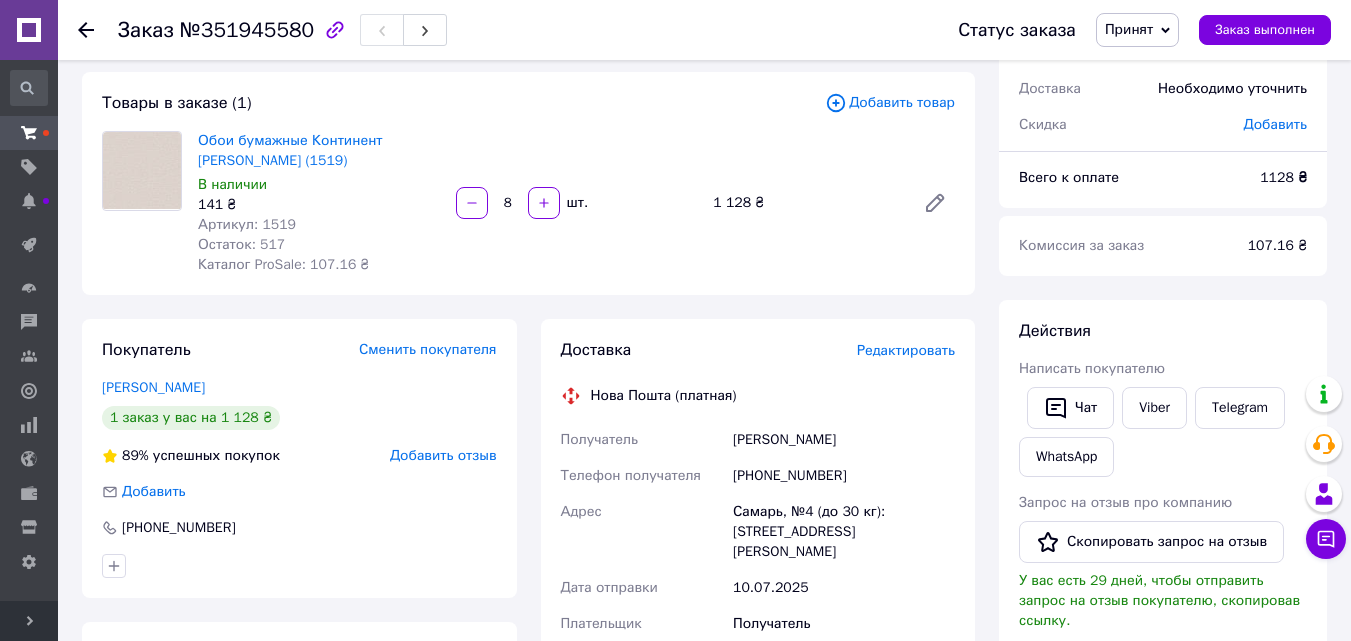 click 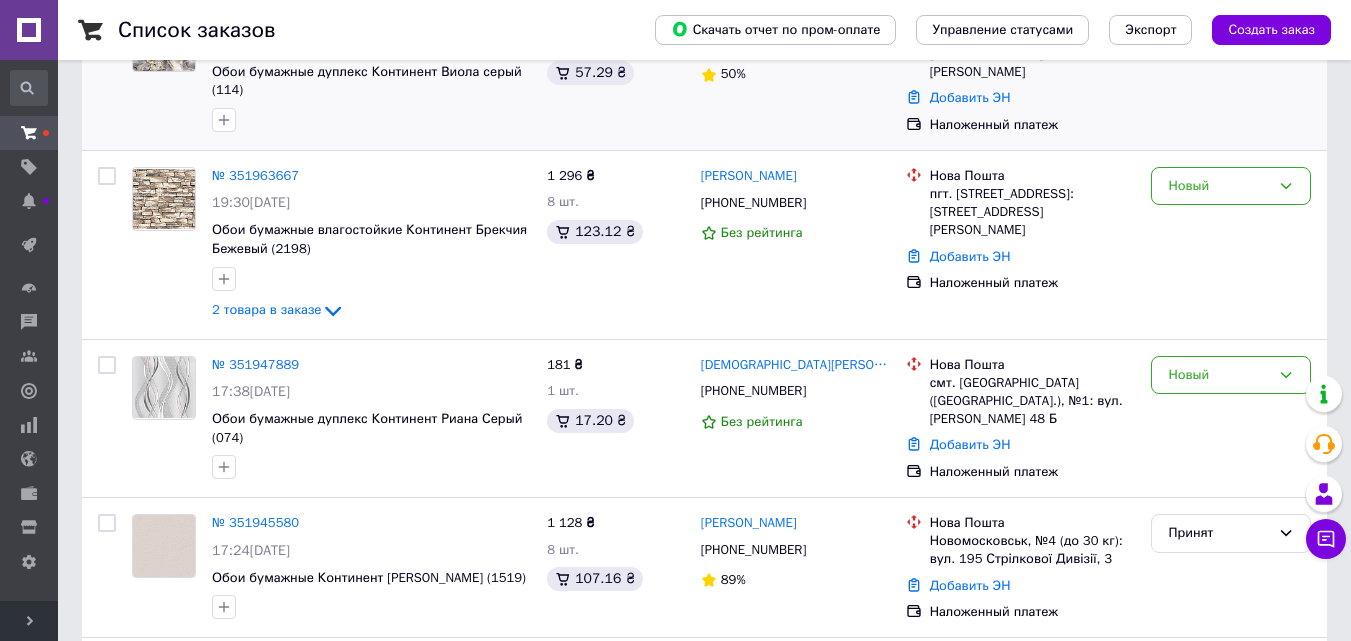 scroll, scrollTop: 500, scrollLeft: 0, axis: vertical 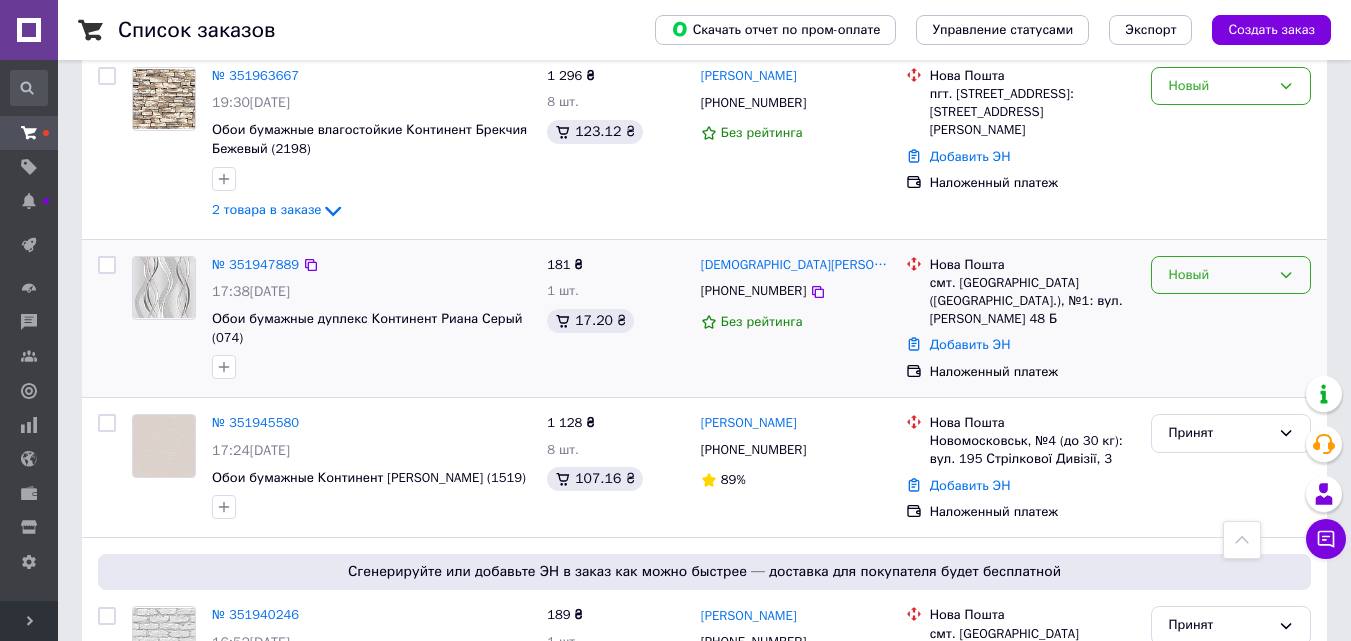 click 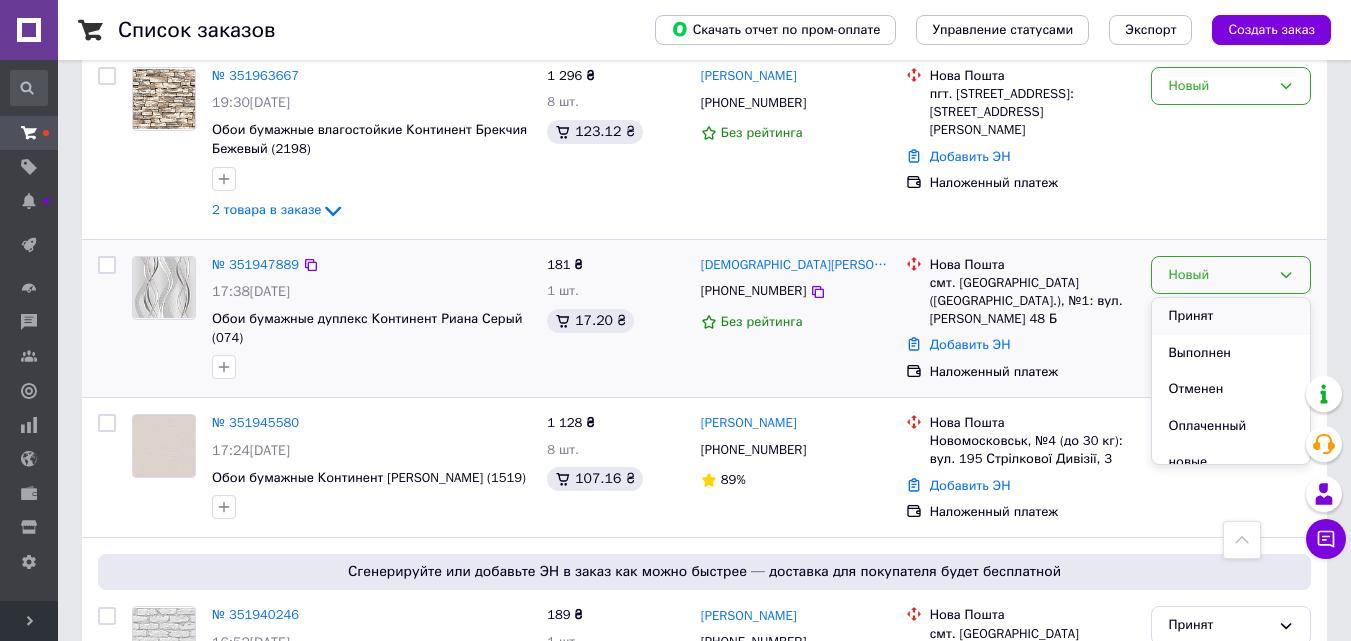 click on "Принят" at bounding box center (1231, 316) 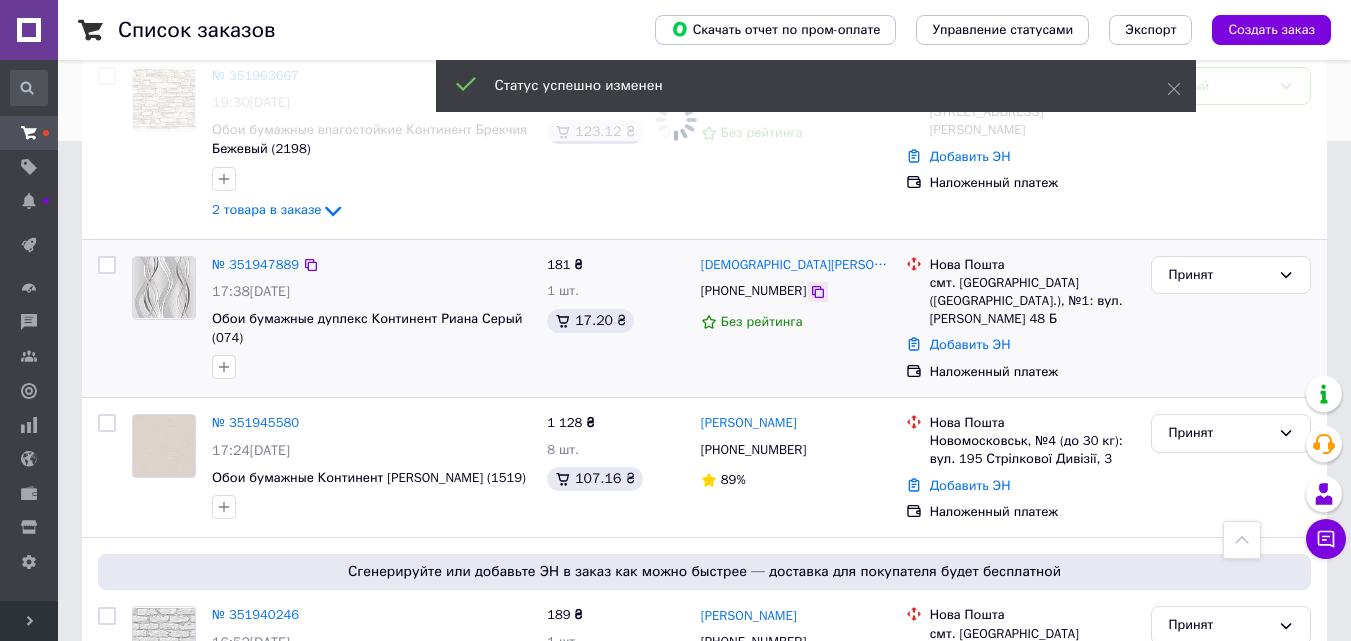 click 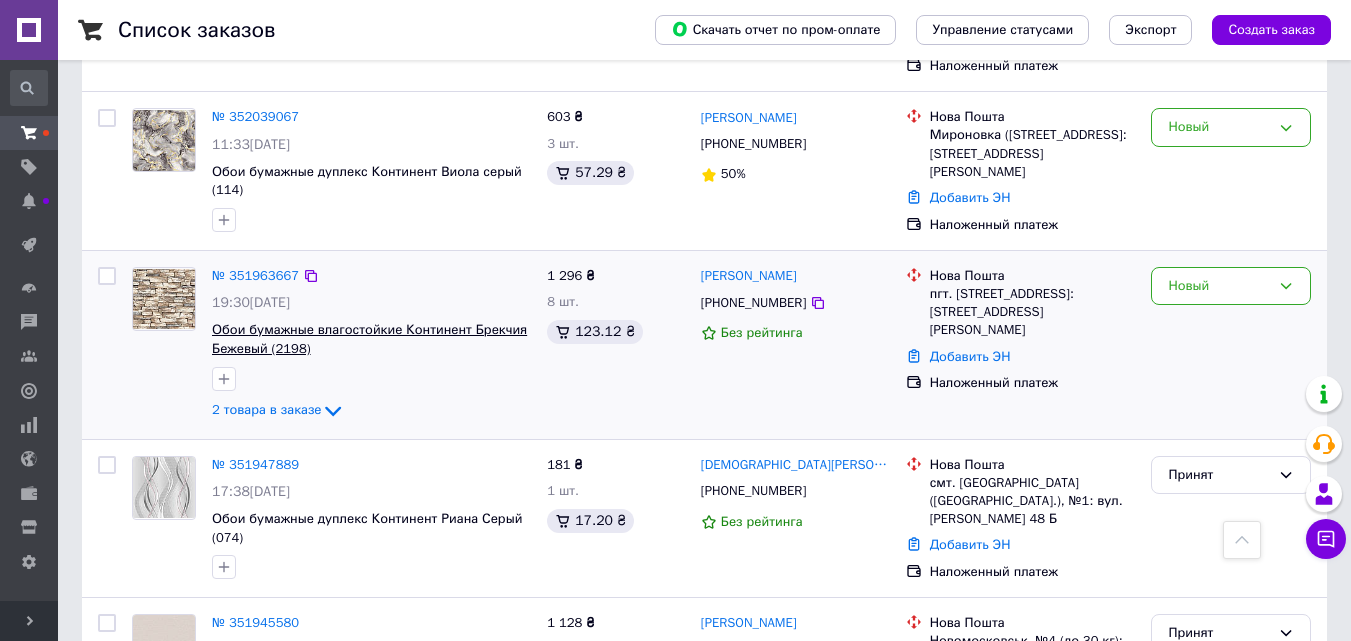 scroll, scrollTop: 200, scrollLeft: 0, axis: vertical 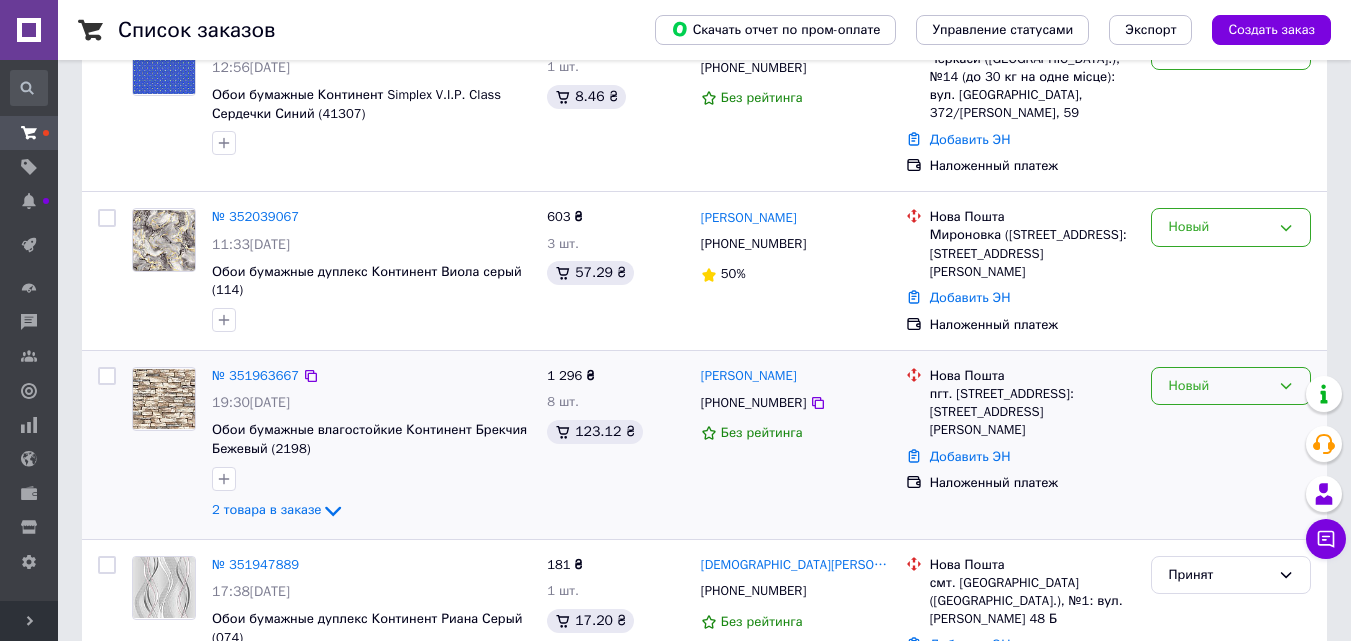 click 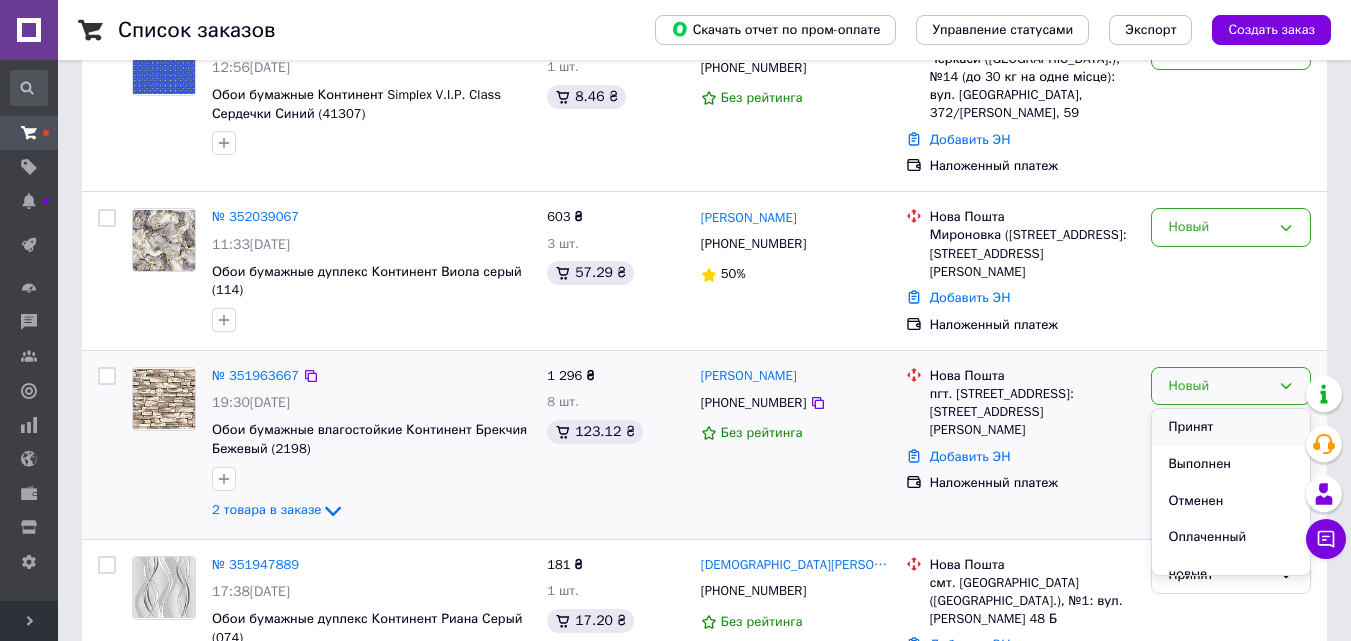 click on "Принят" at bounding box center (1231, 427) 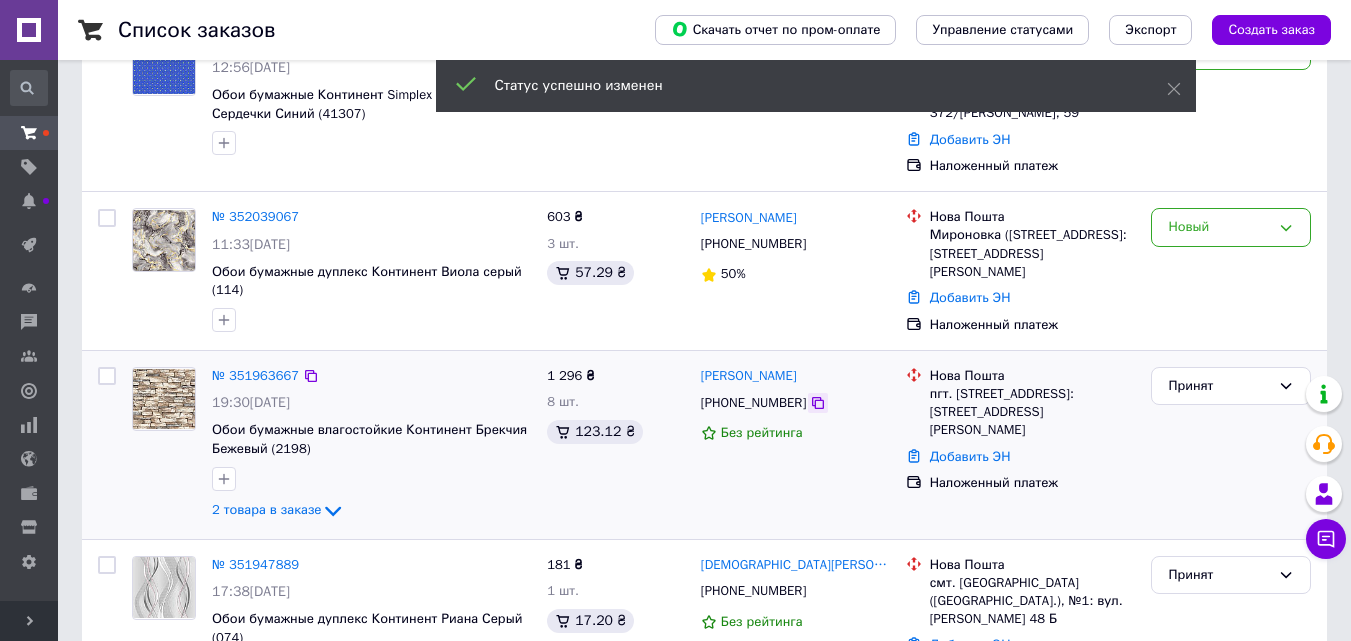 click 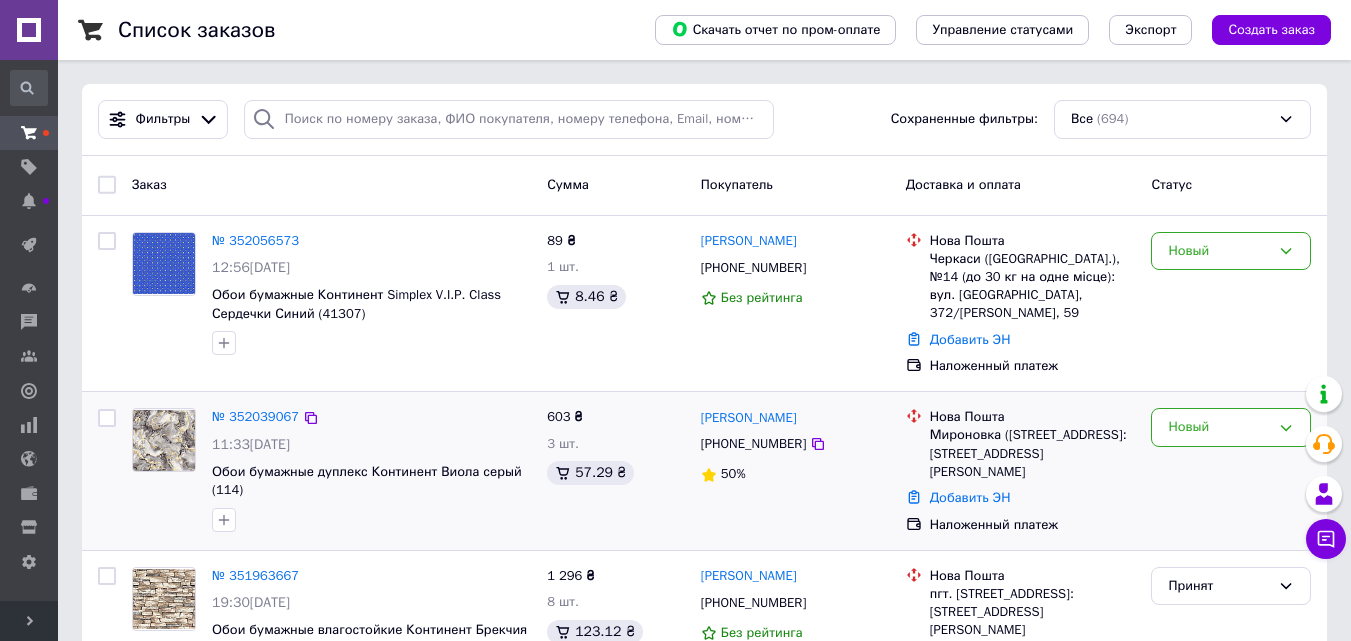 scroll, scrollTop: 200, scrollLeft: 0, axis: vertical 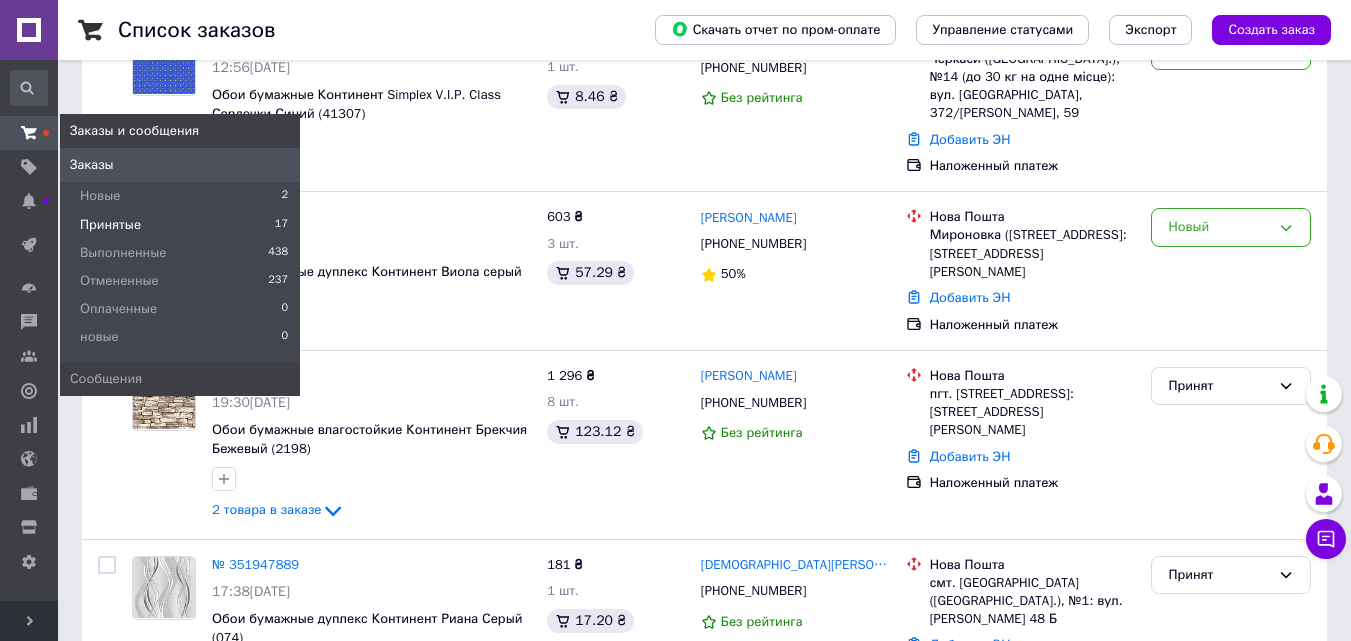 click on "Принятые" at bounding box center (110, 225) 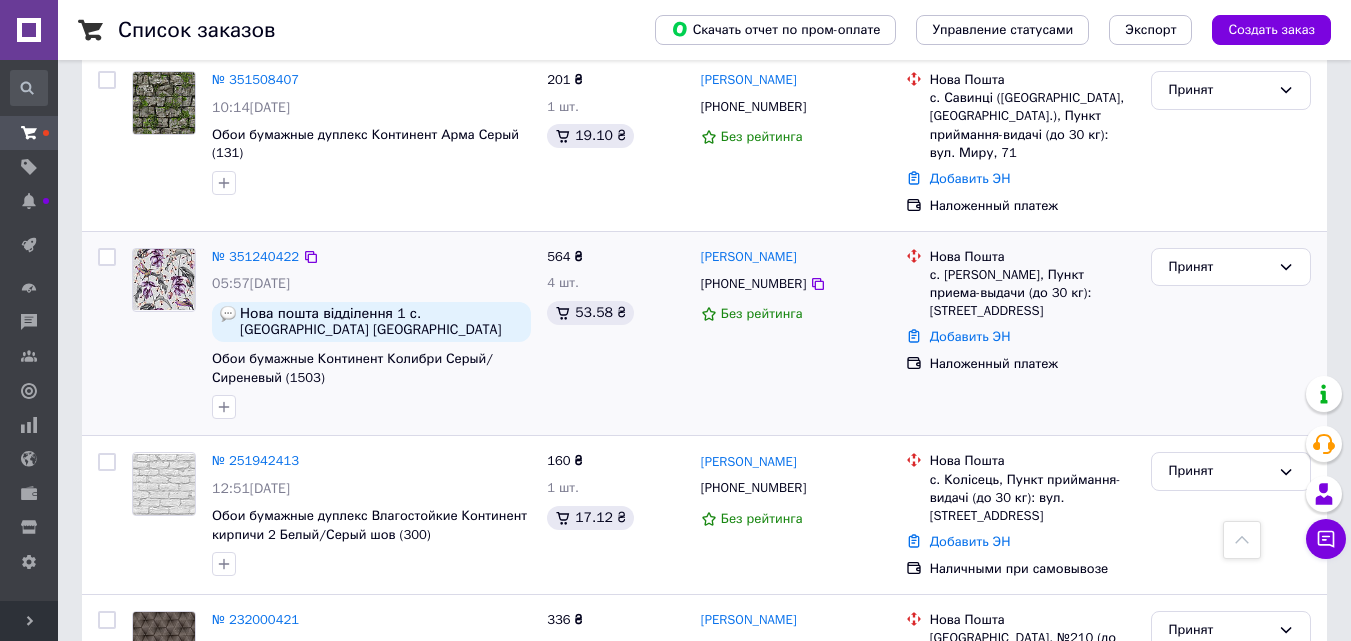 scroll, scrollTop: 1400, scrollLeft: 0, axis: vertical 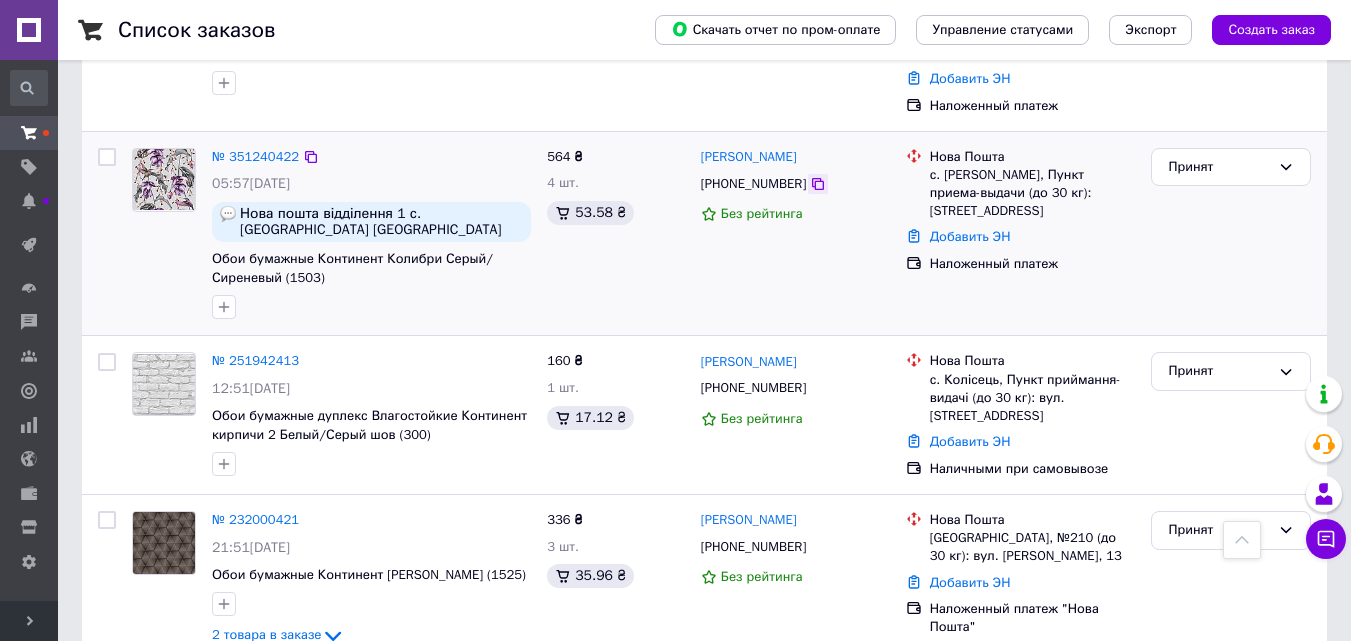 click 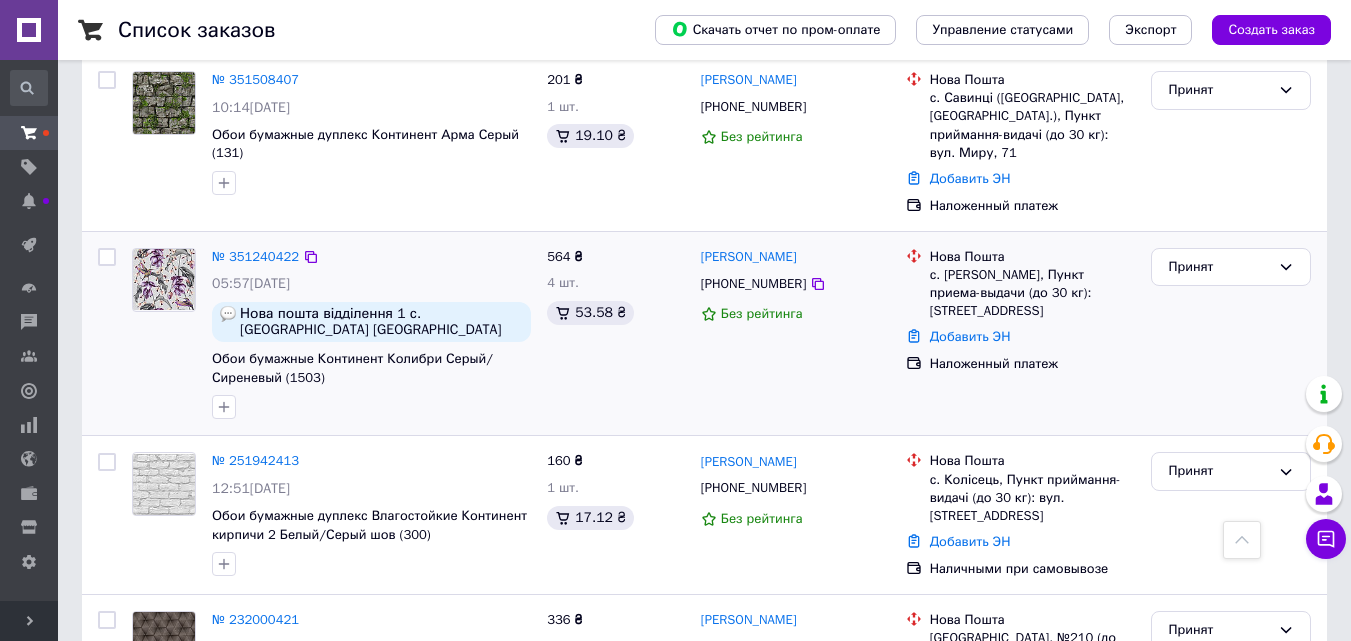 scroll, scrollTop: 1100, scrollLeft: 0, axis: vertical 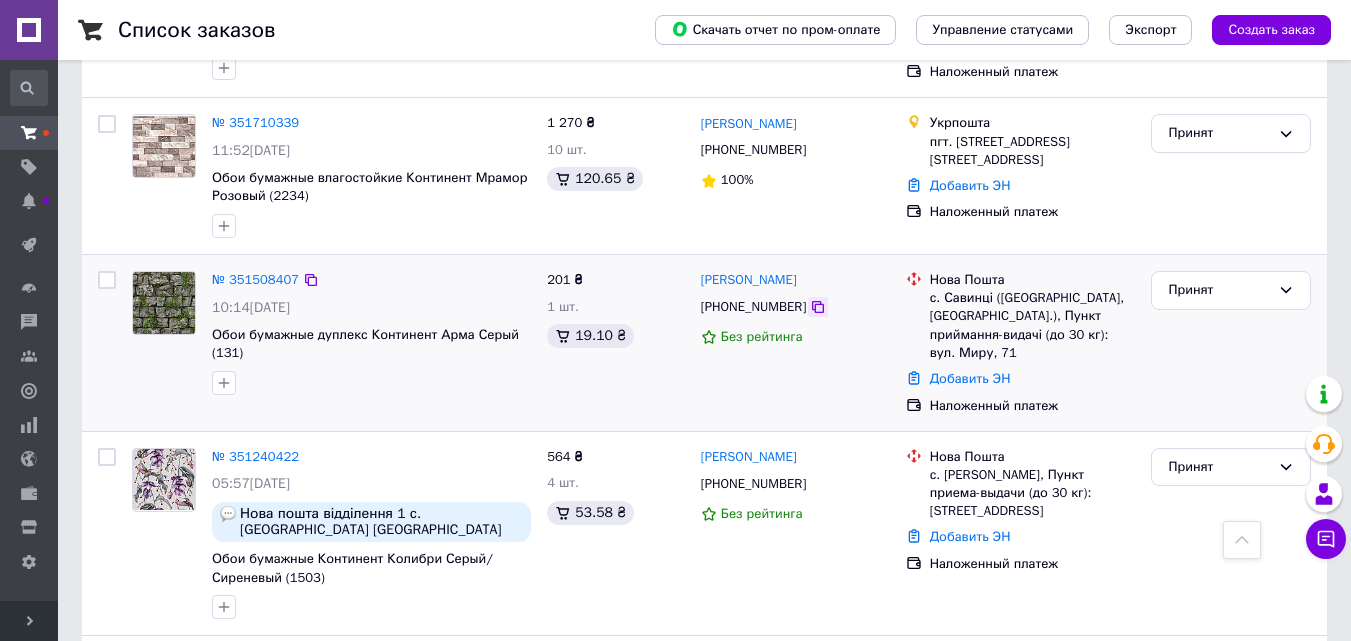 click 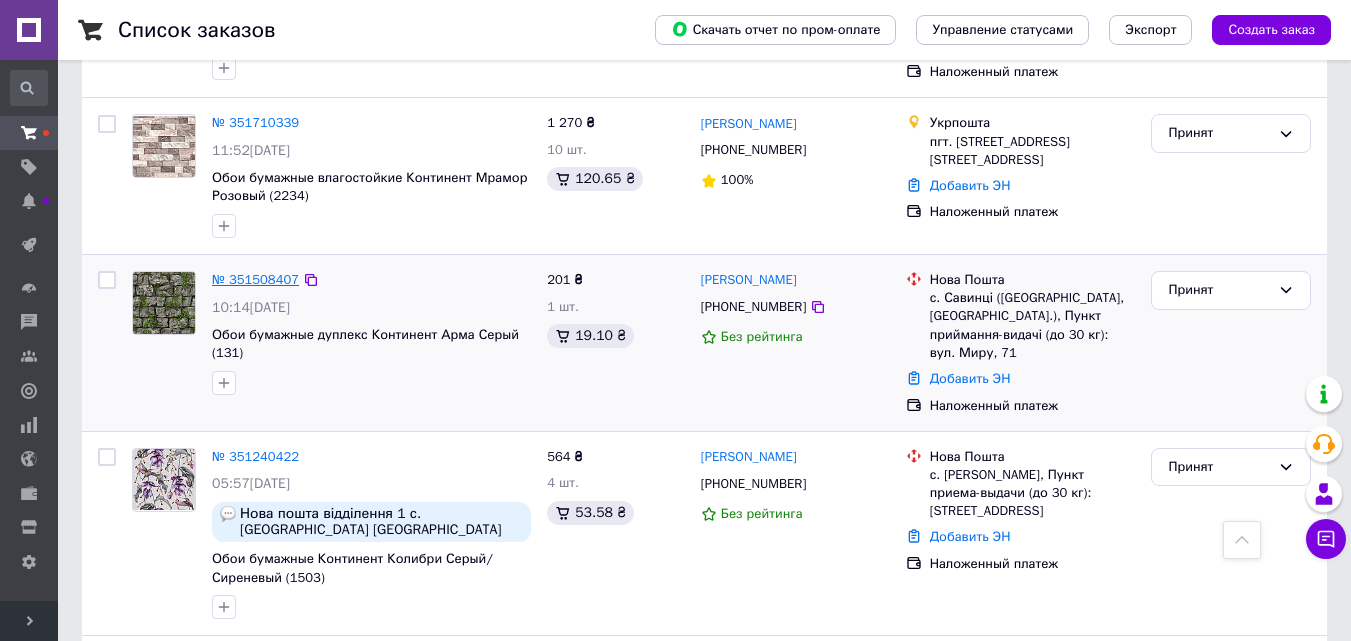 click on "№ 351508407" at bounding box center [255, 279] 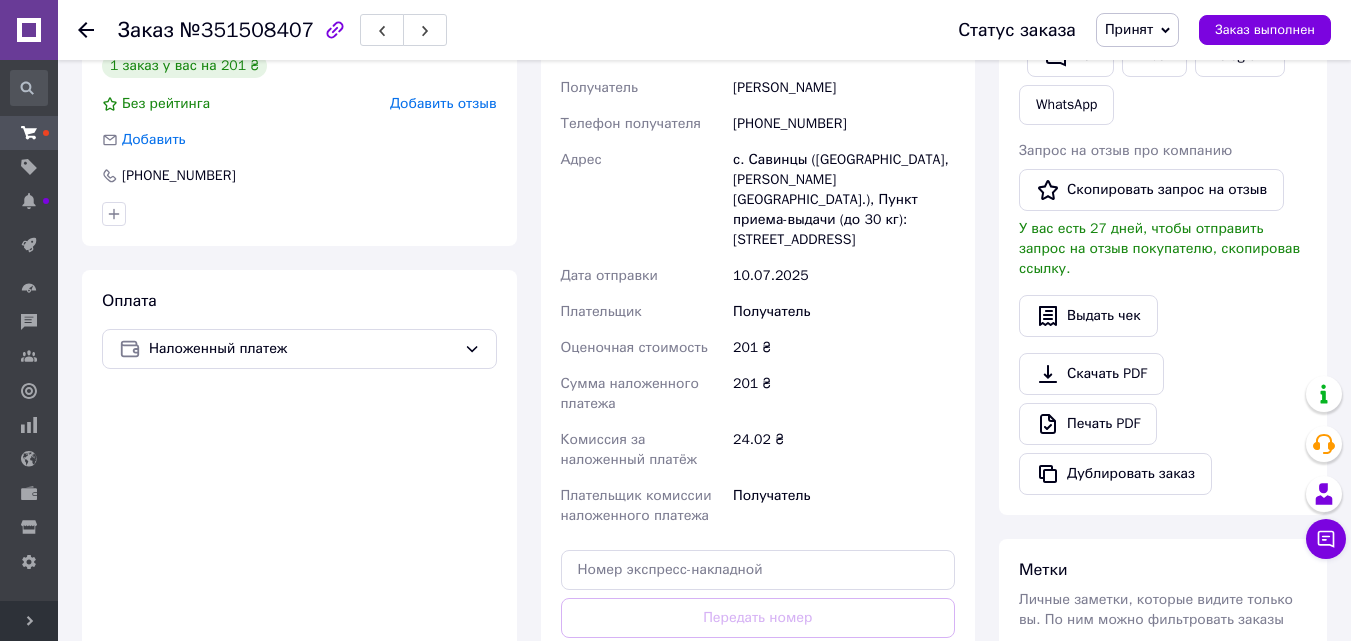 scroll, scrollTop: 552, scrollLeft: 0, axis: vertical 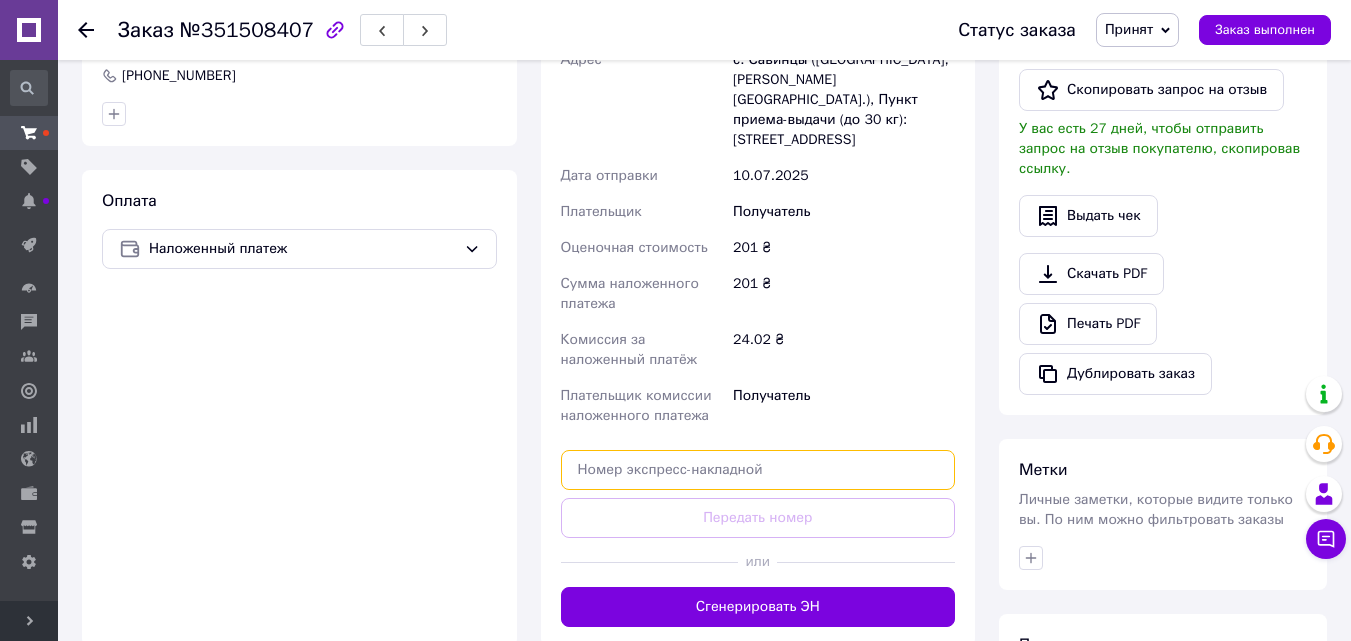 click at bounding box center [758, 470] 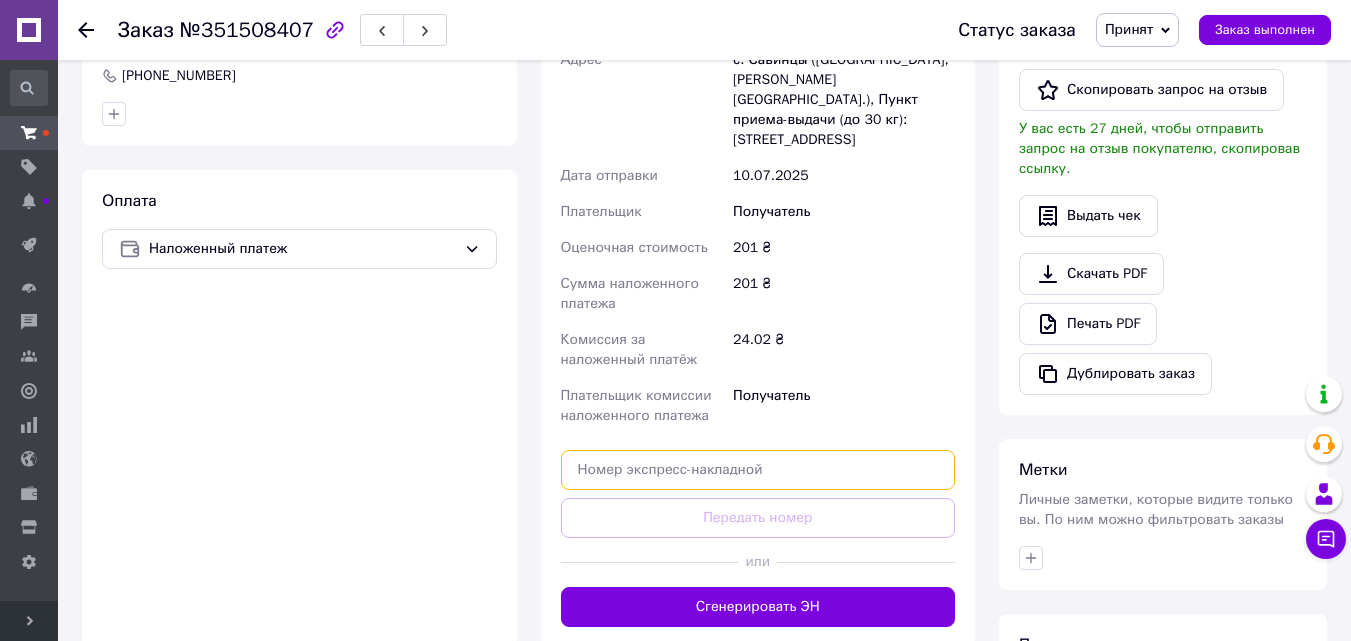 paste on "59001411681936" 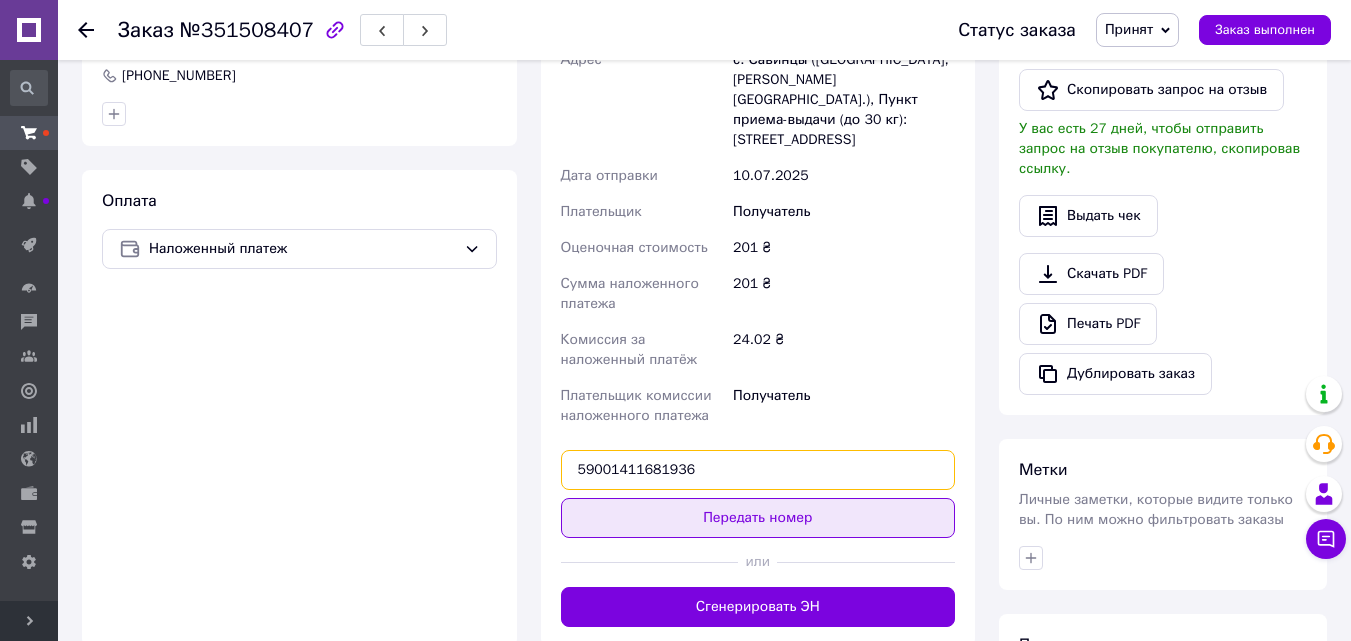 type on "59001411681936" 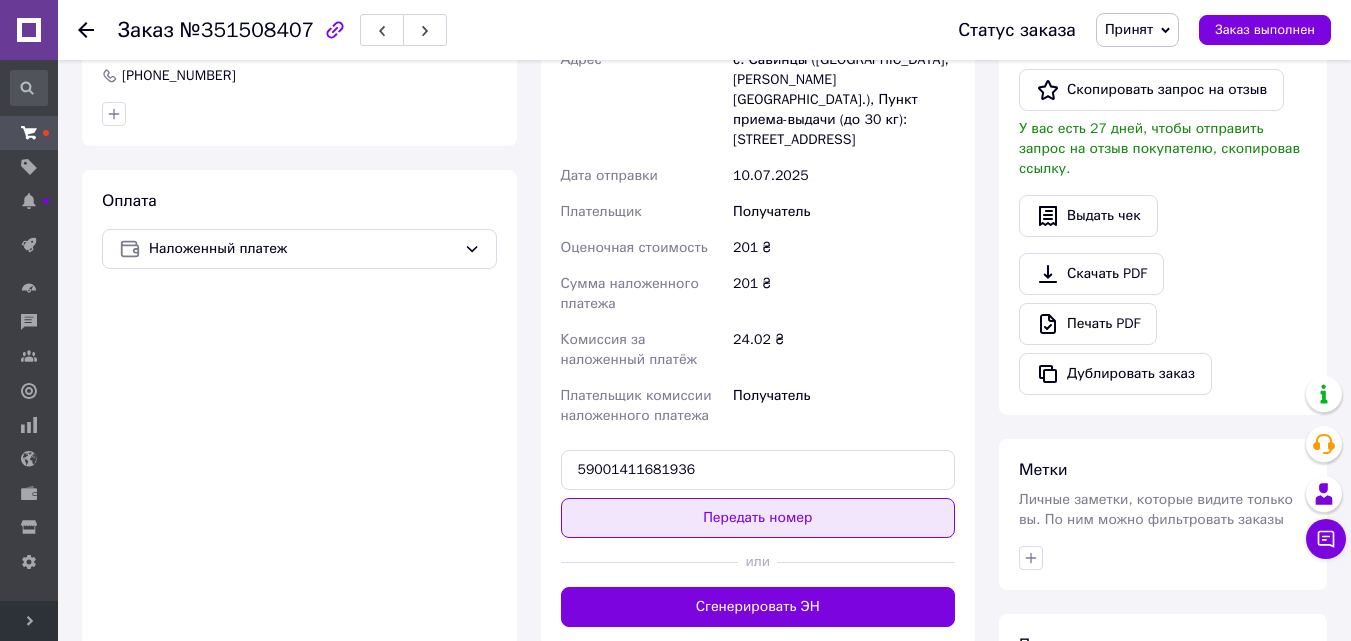 click on "Передать номер" at bounding box center [758, 518] 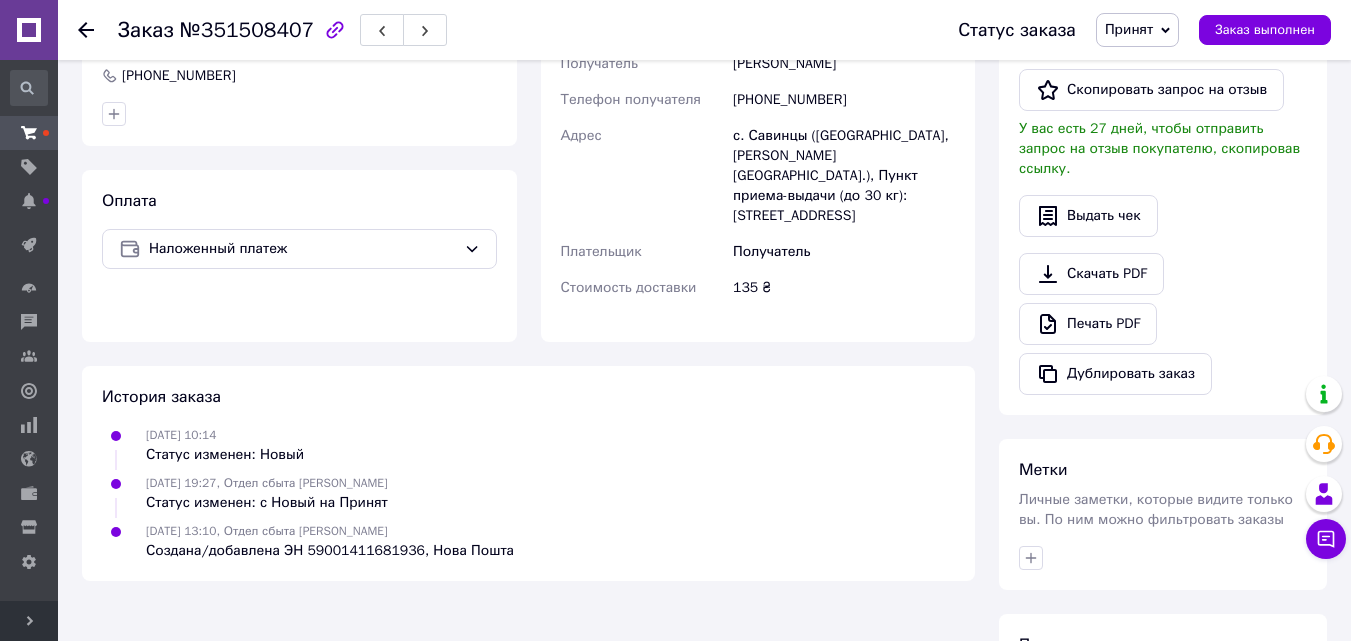 click 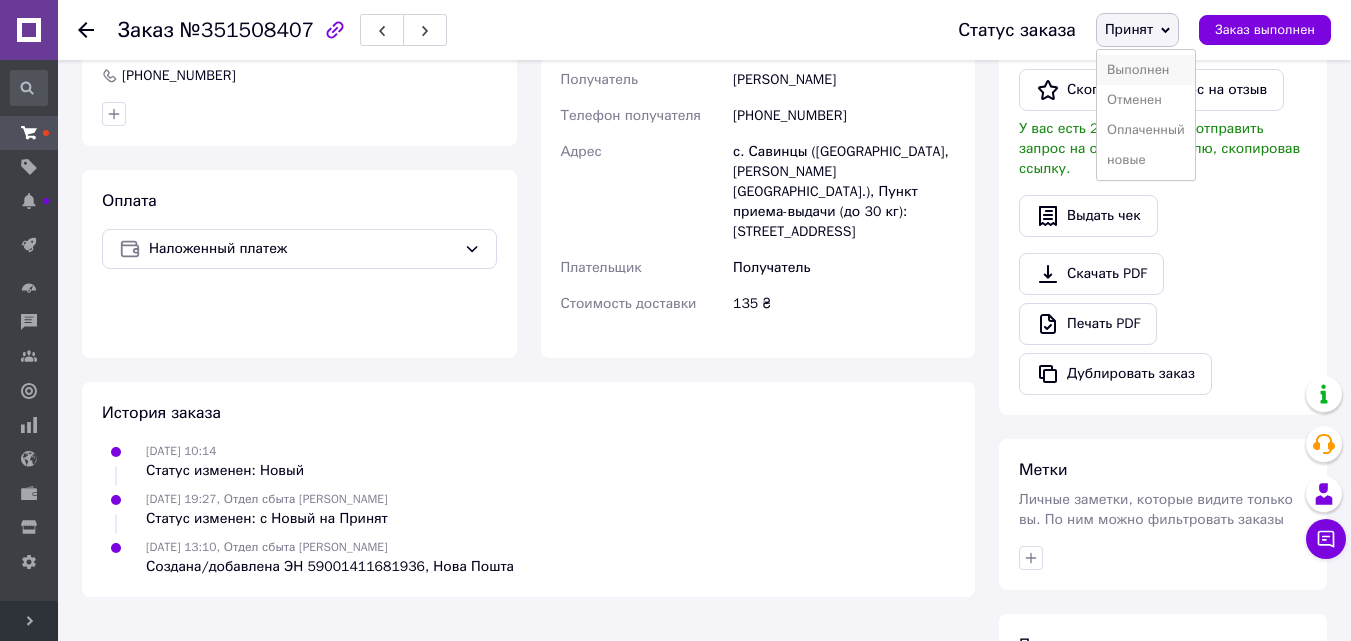 click on "Выполнен" at bounding box center [1146, 70] 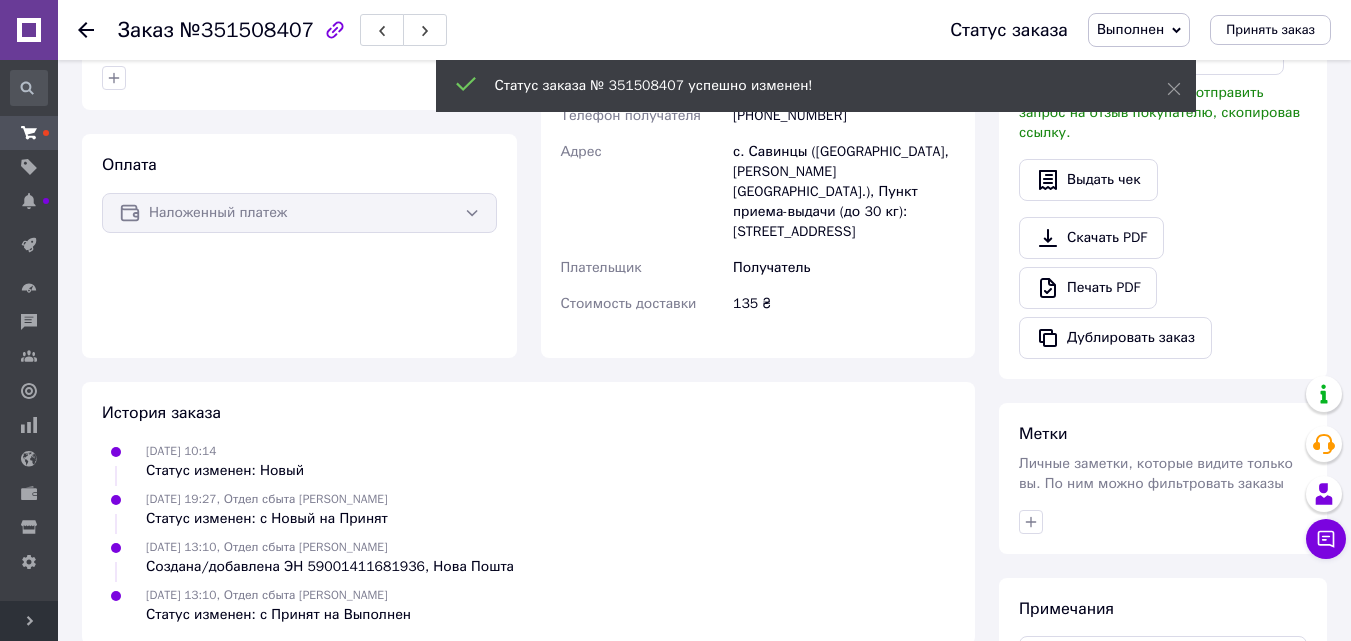 click 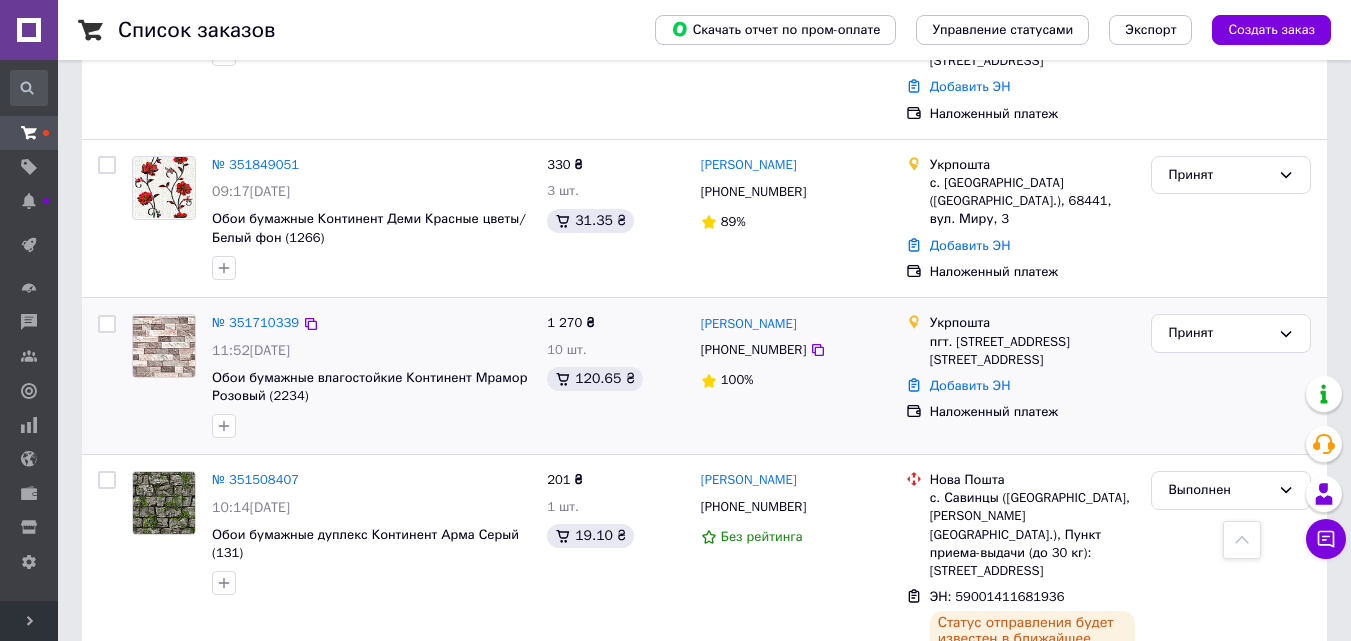 scroll, scrollTop: 700, scrollLeft: 0, axis: vertical 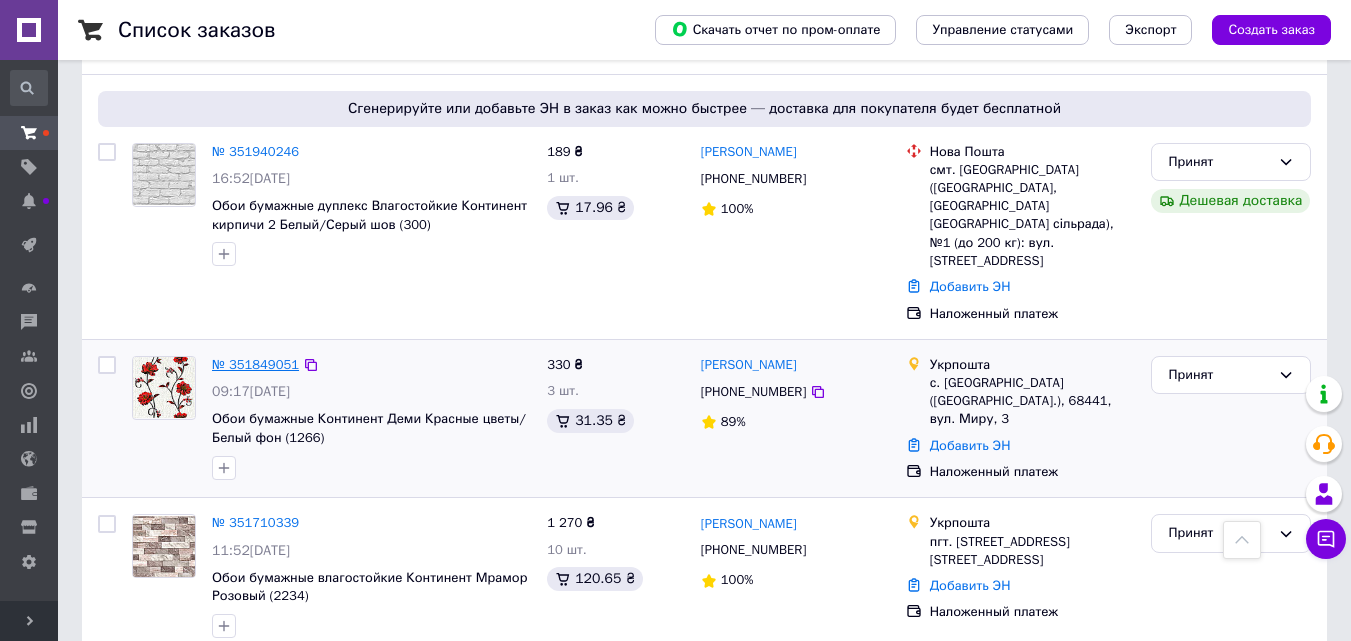 click on "№ 351849051" at bounding box center [255, 364] 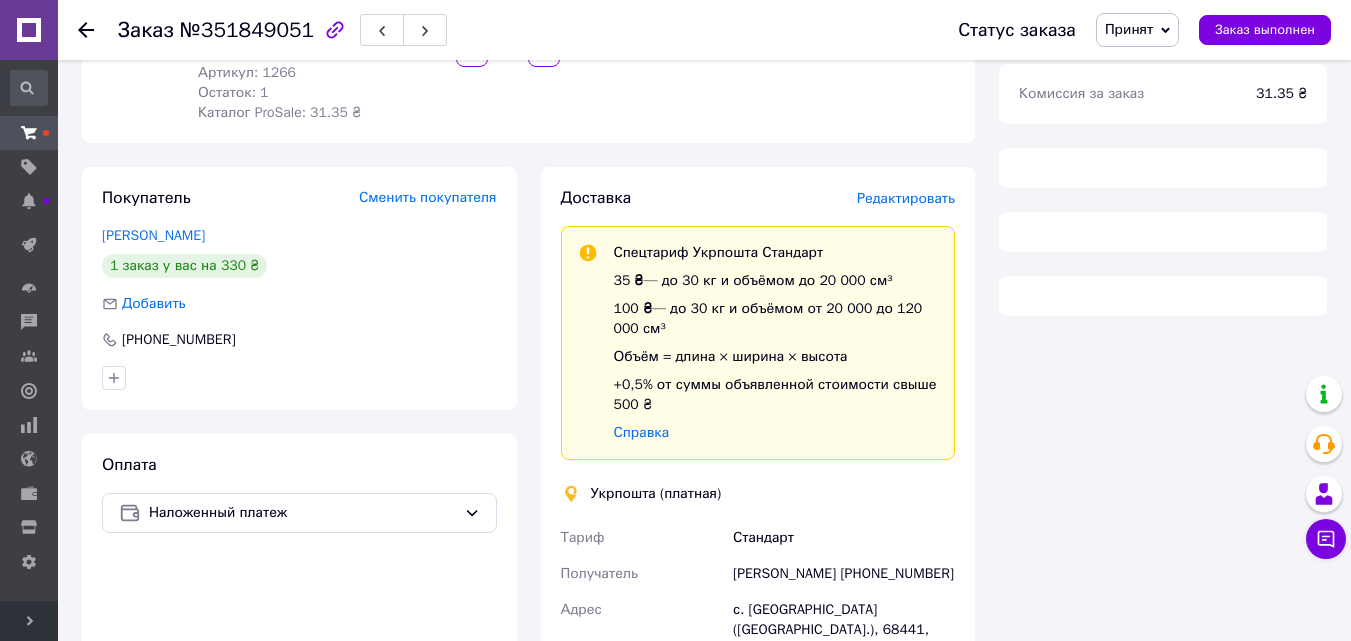 scroll, scrollTop: 700, scrollLeft: 0, axis: vertical 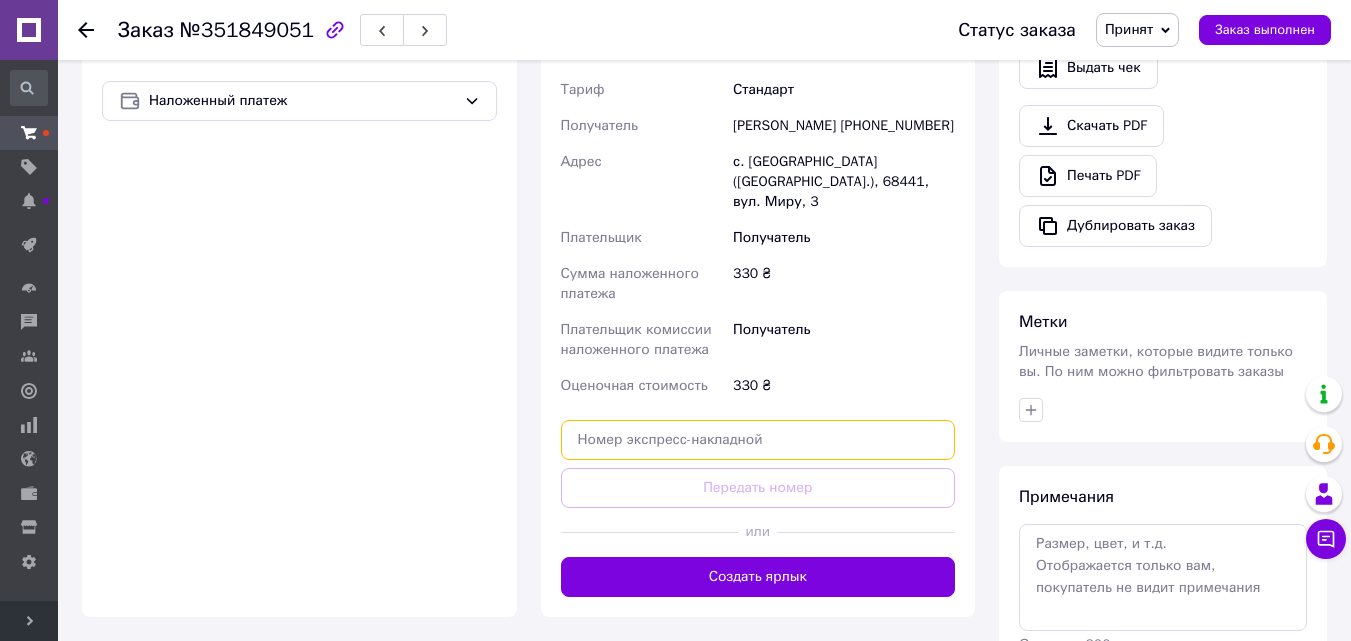 click at bounding box center (758, 440) 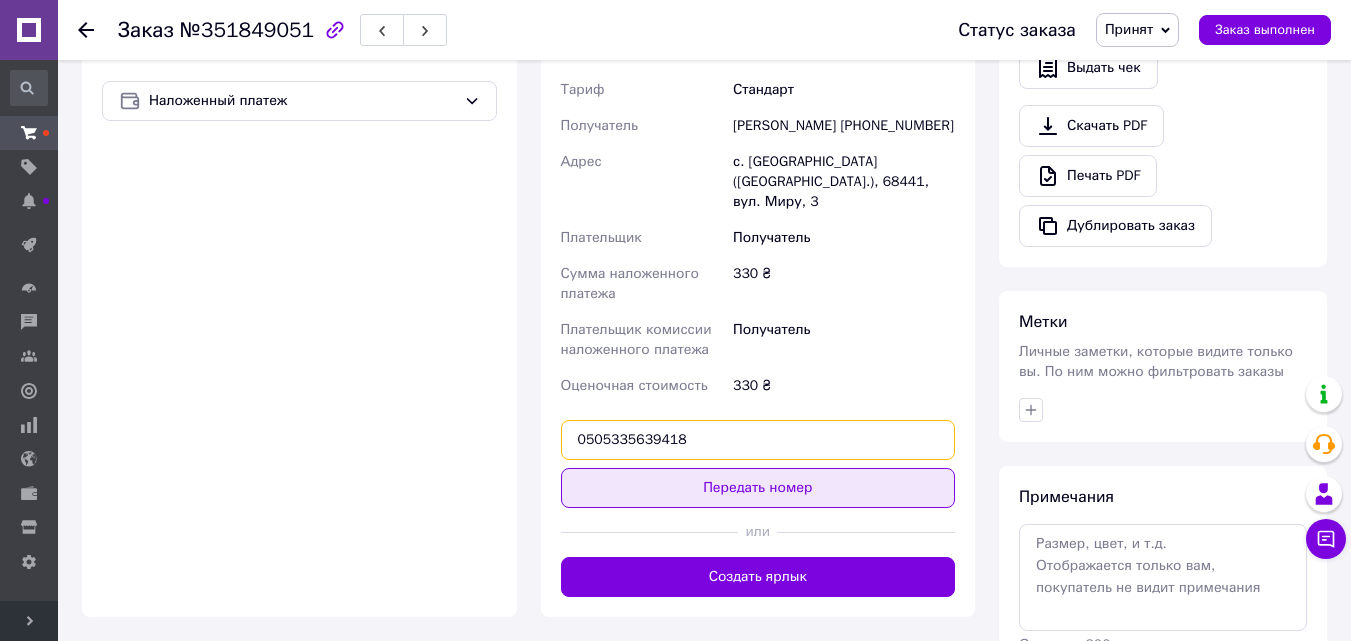 type on "0505335639418" 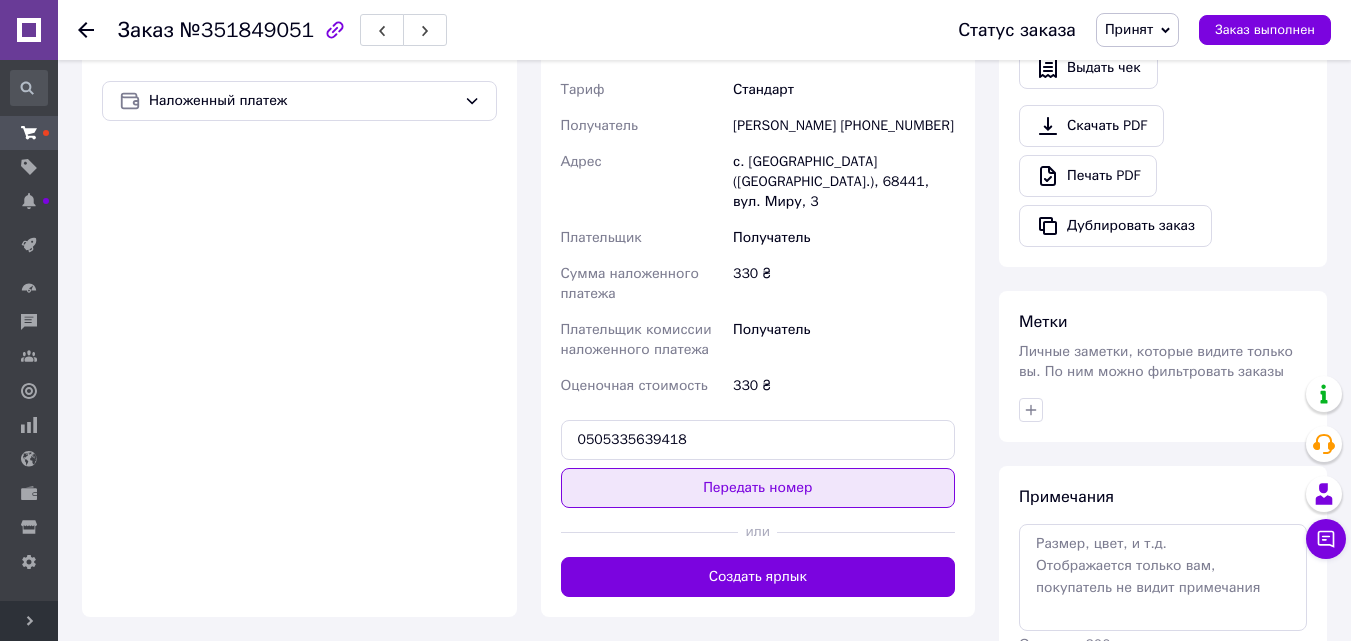 click on "Передать номер" at bounding box center (758, 488) 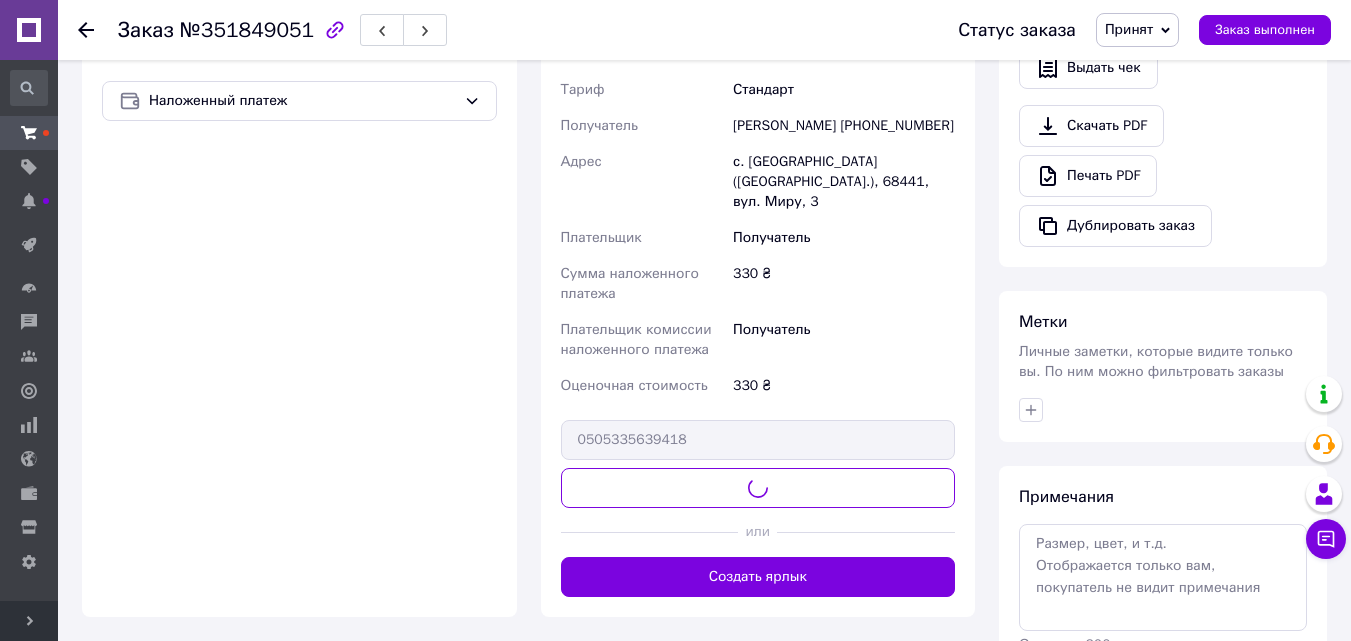 click on "Принят" at bounding box center [1137, 30] 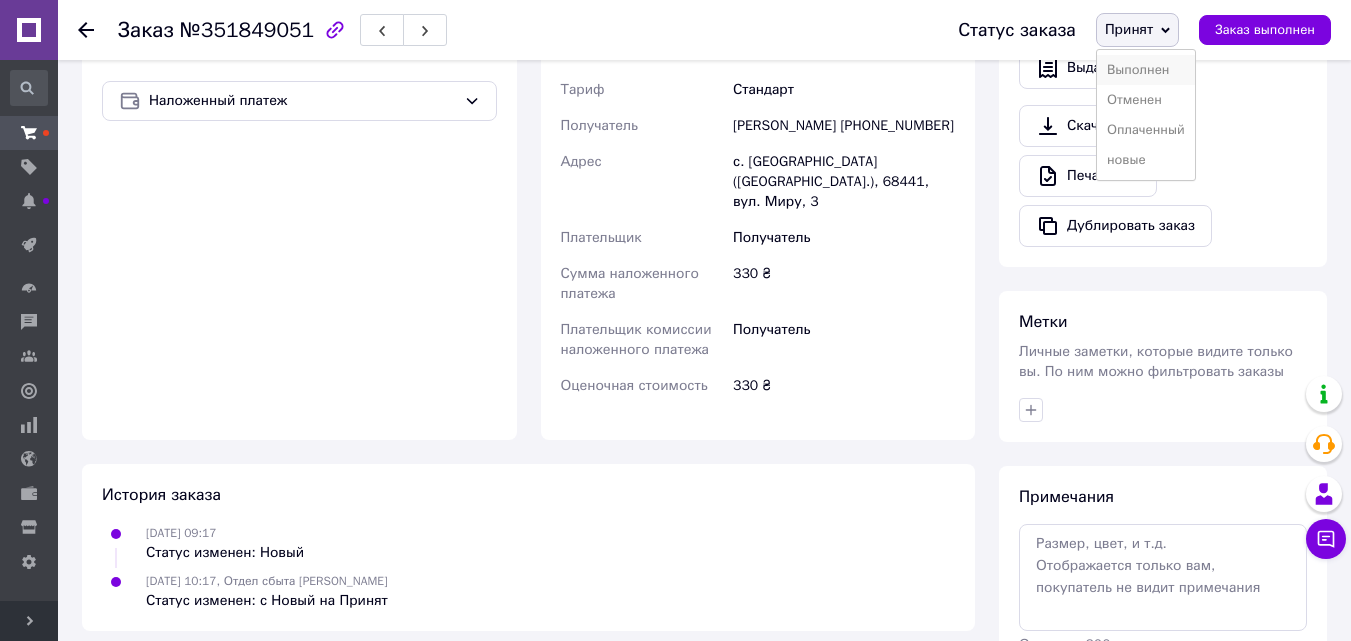click on "Выполнен" at bounding box center [1146, 70] 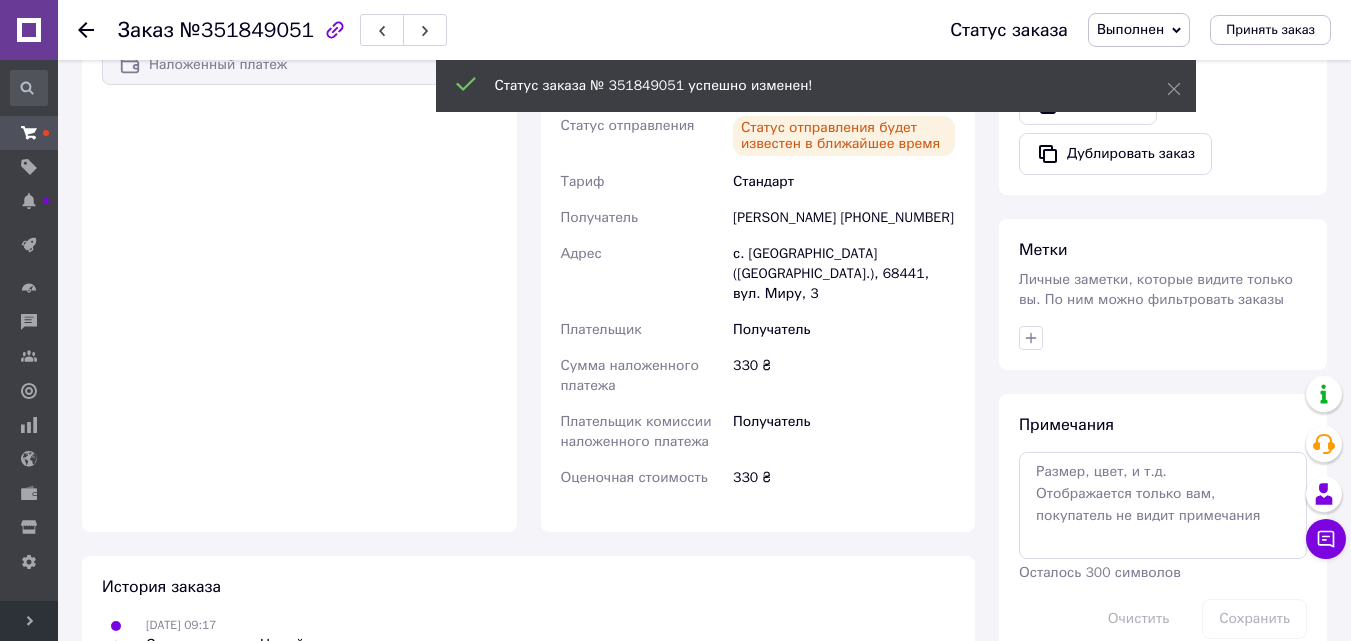scroll, scrollTop: 664, scrollLeft: 0, axis: vertical 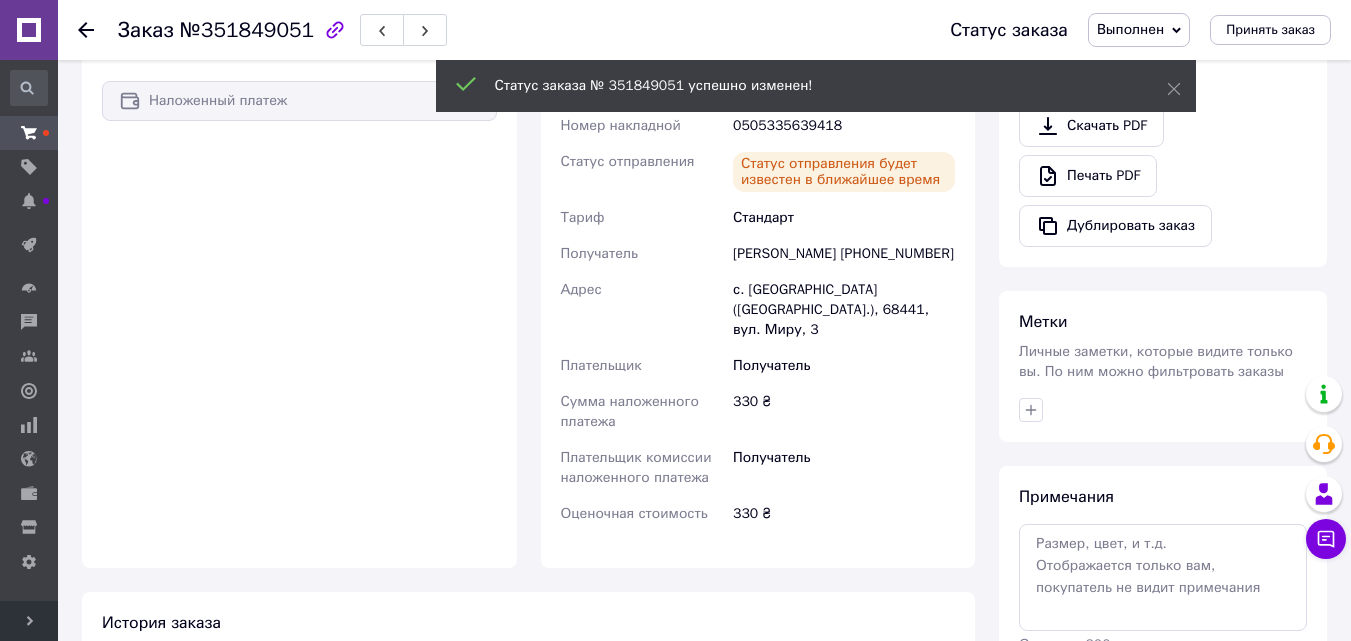 click 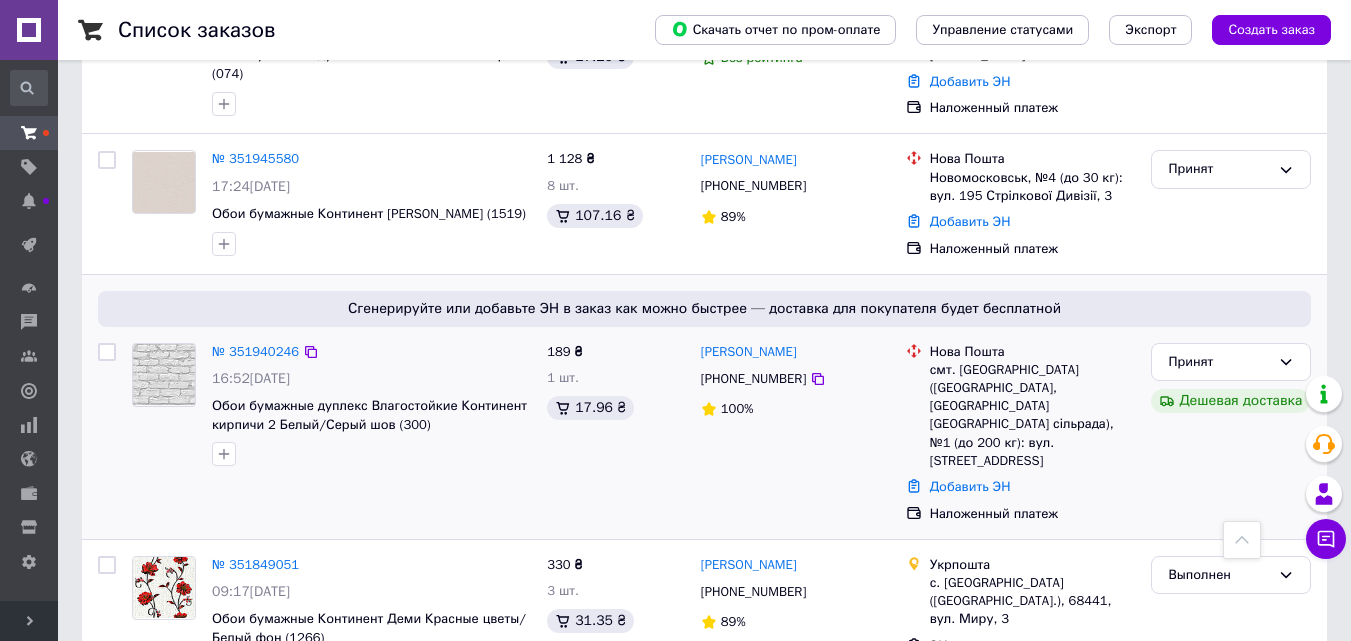 scroll, scrollTop: 700, scrollLeft: 0, axis: vertical 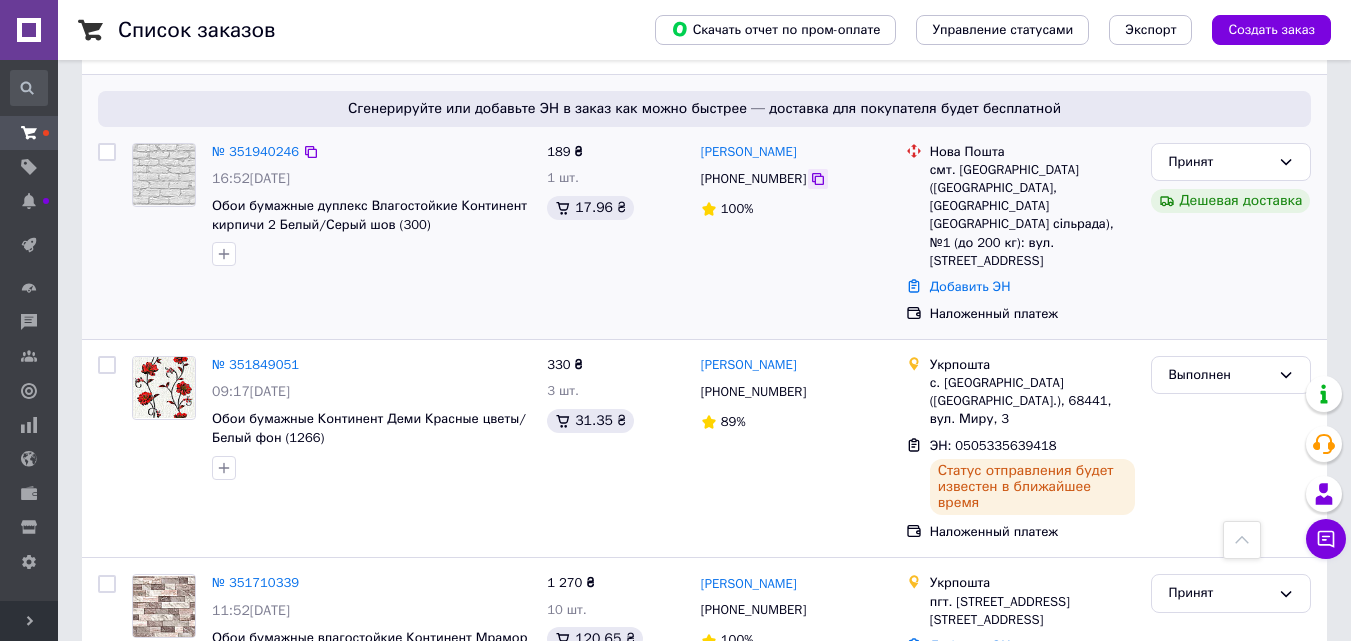 click 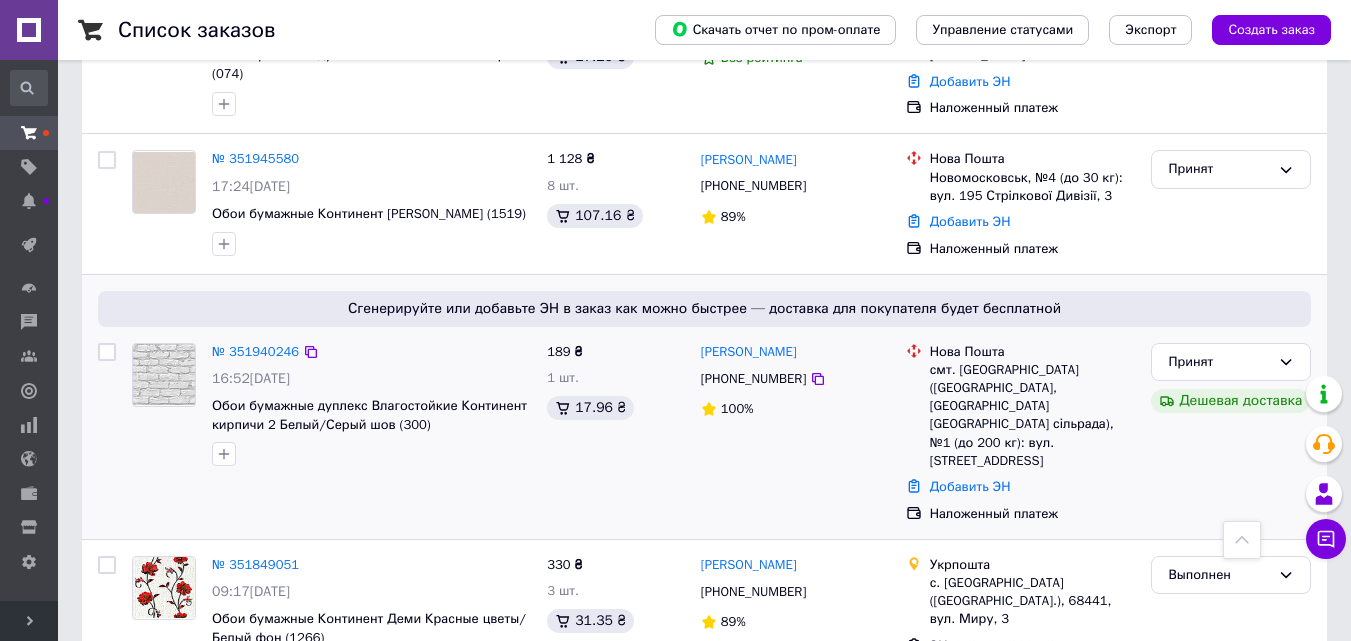 scroll, scrollTop: 300, scrollLeft: 0, axis: vertical 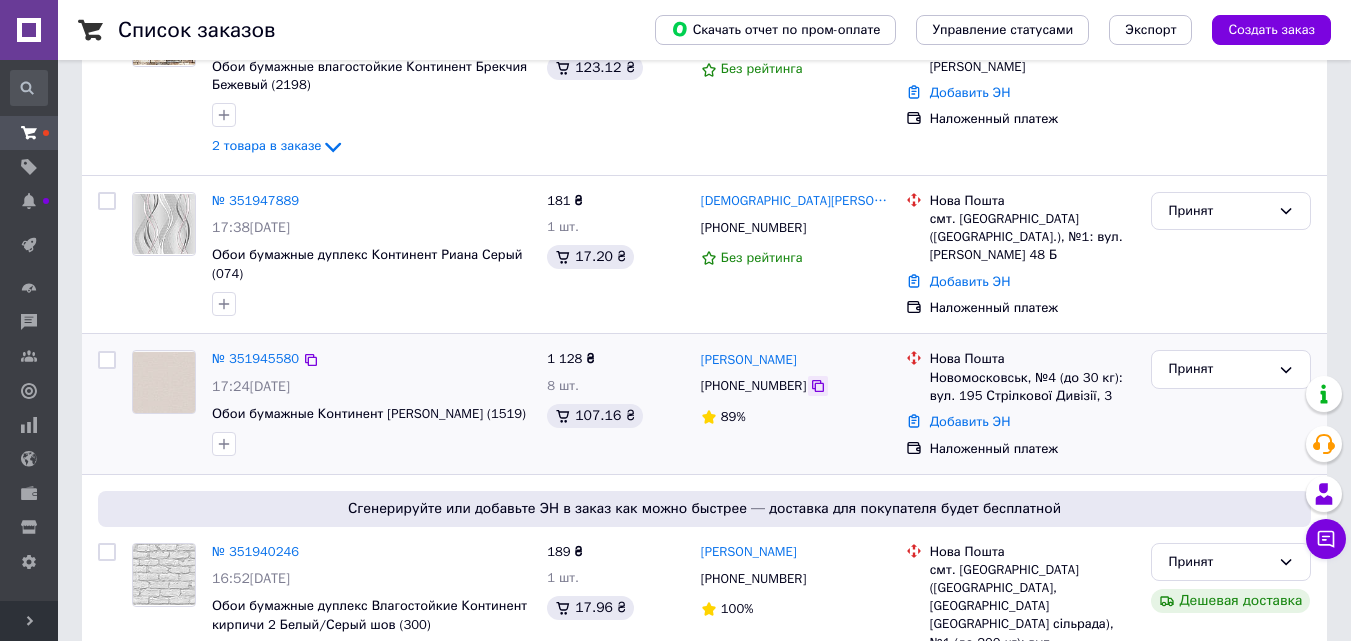 click 